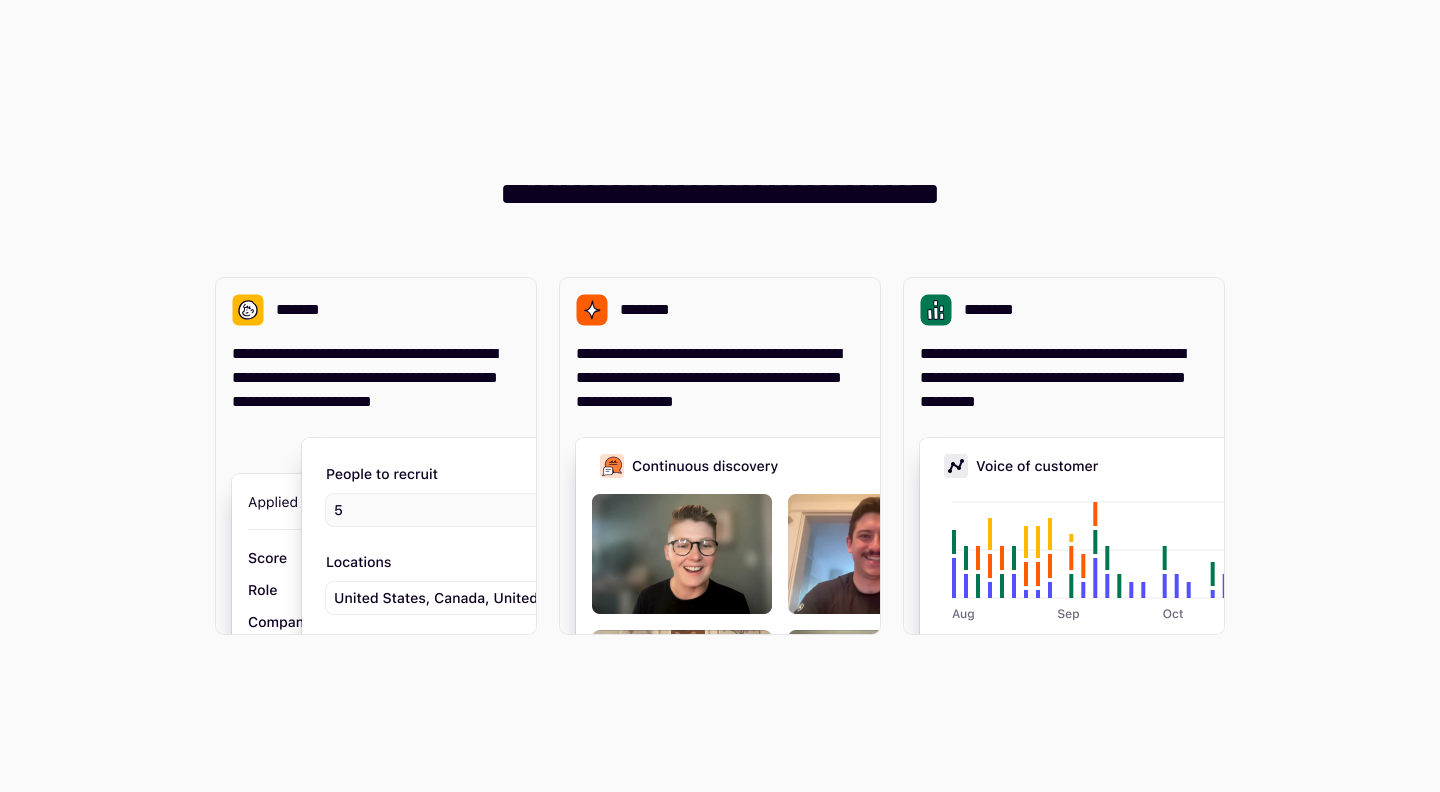 scroll, scrollTop: 0, scrollLeft: 0, axis: both 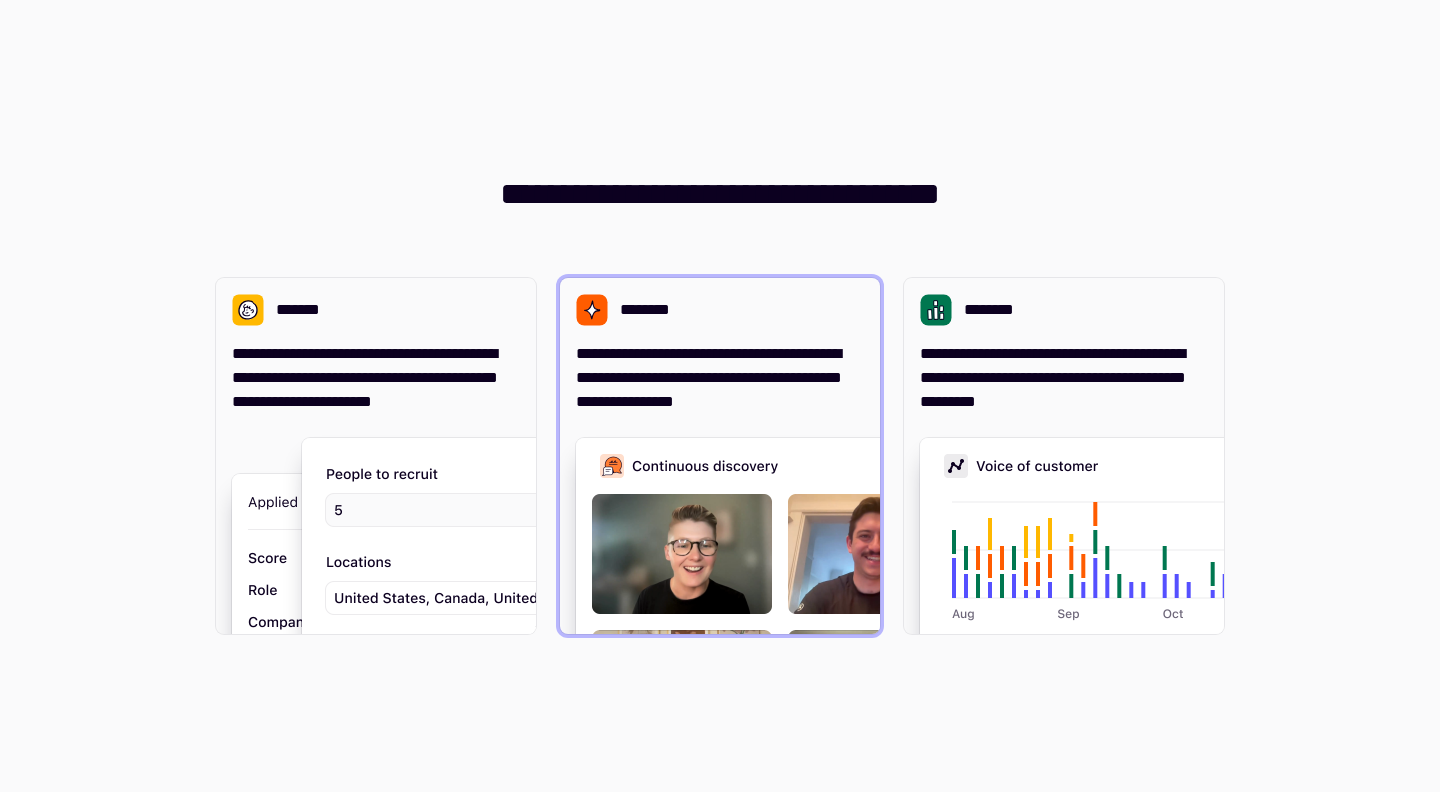 click on "**********" at bounding box center [720, 378] 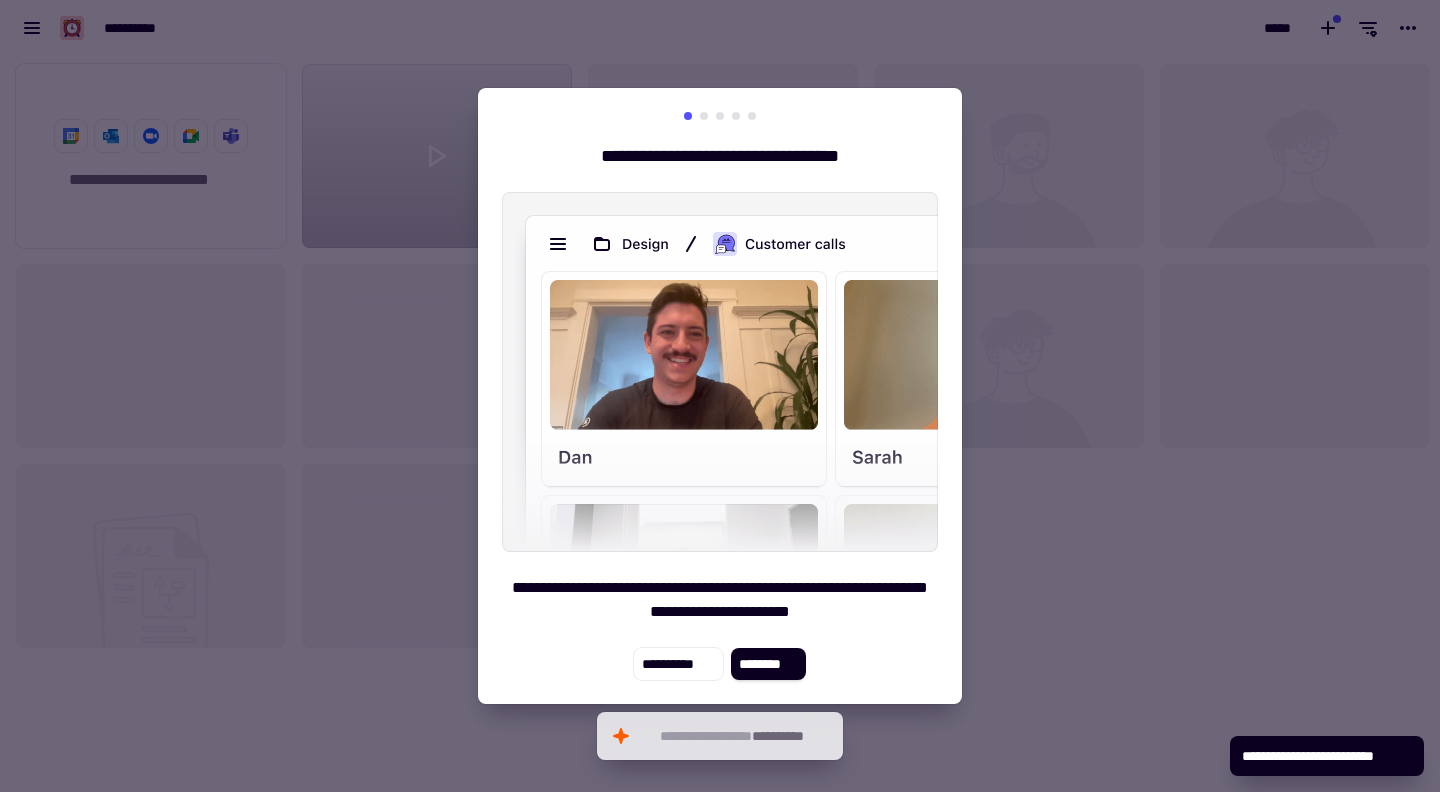 scroll, scrollTop: 16, scrollLeft: 16, axis: both 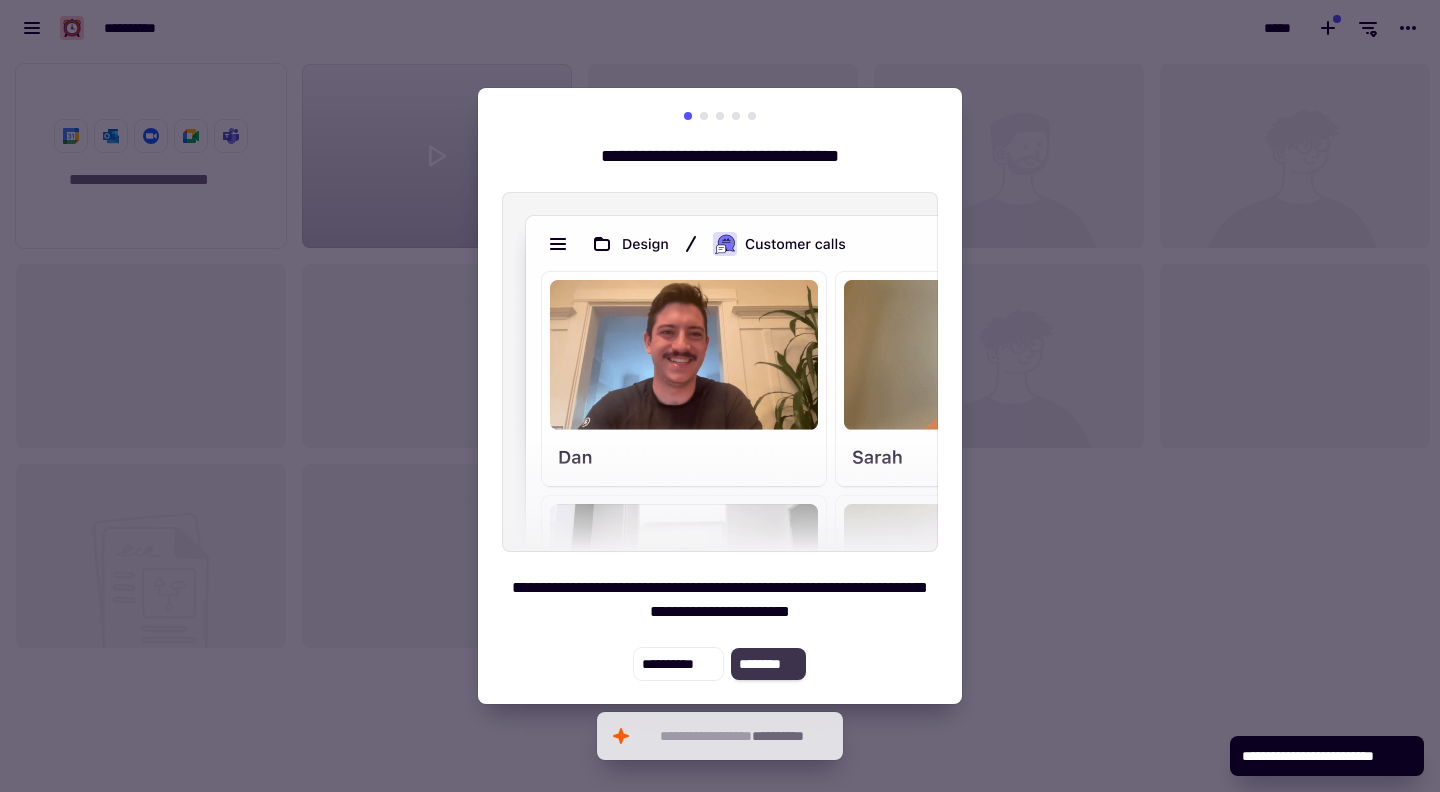 click on "********" 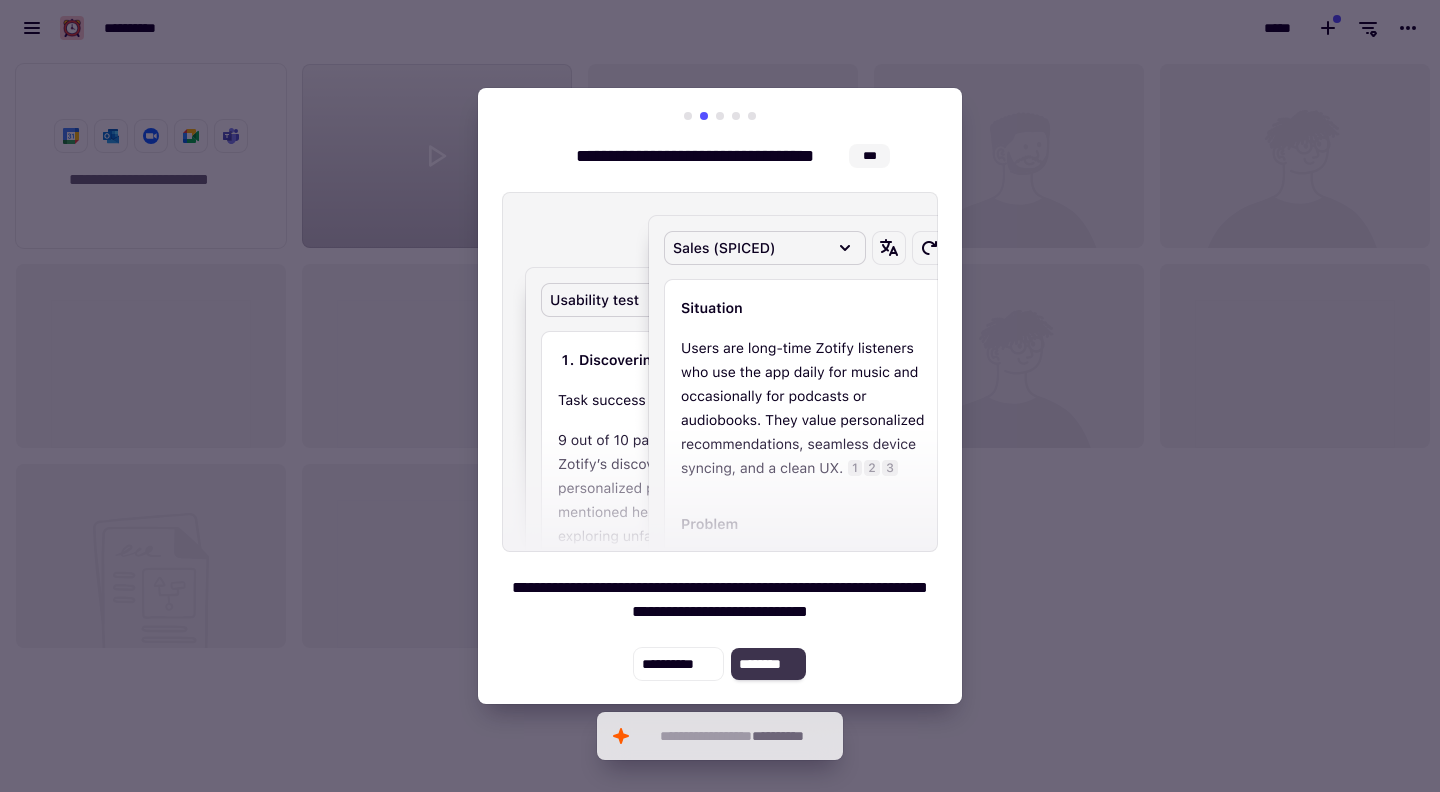 click on "********" 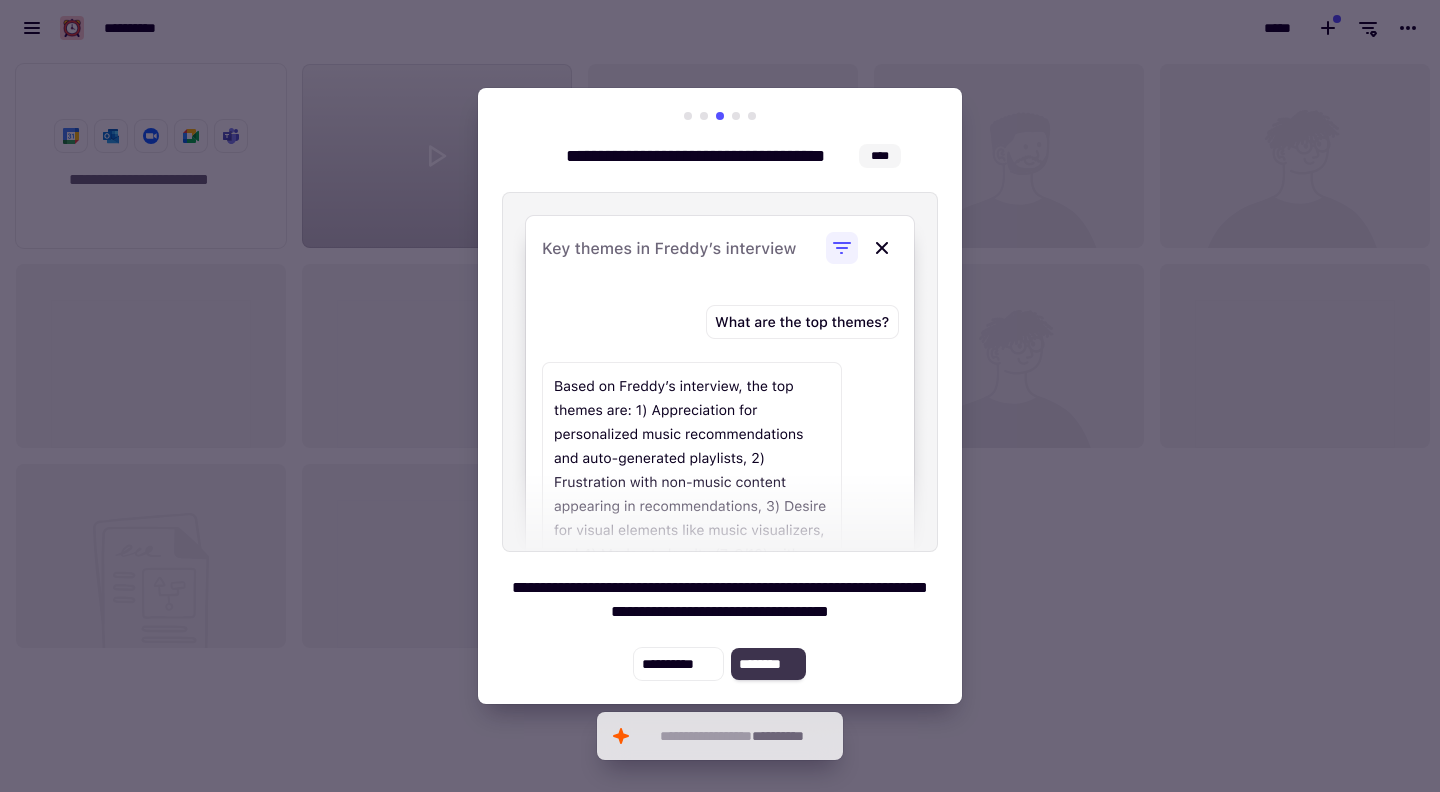 click on "********" 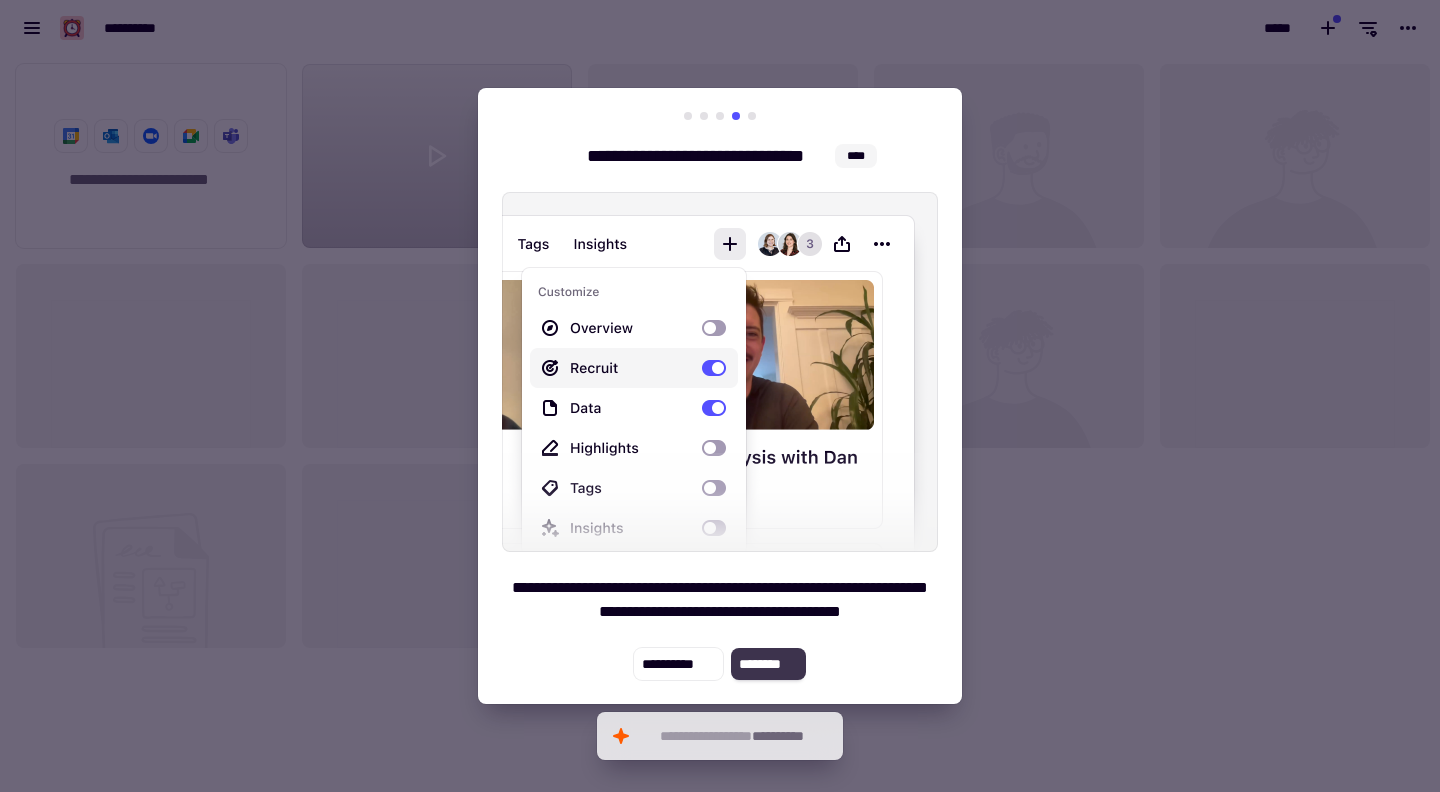 click on "********" 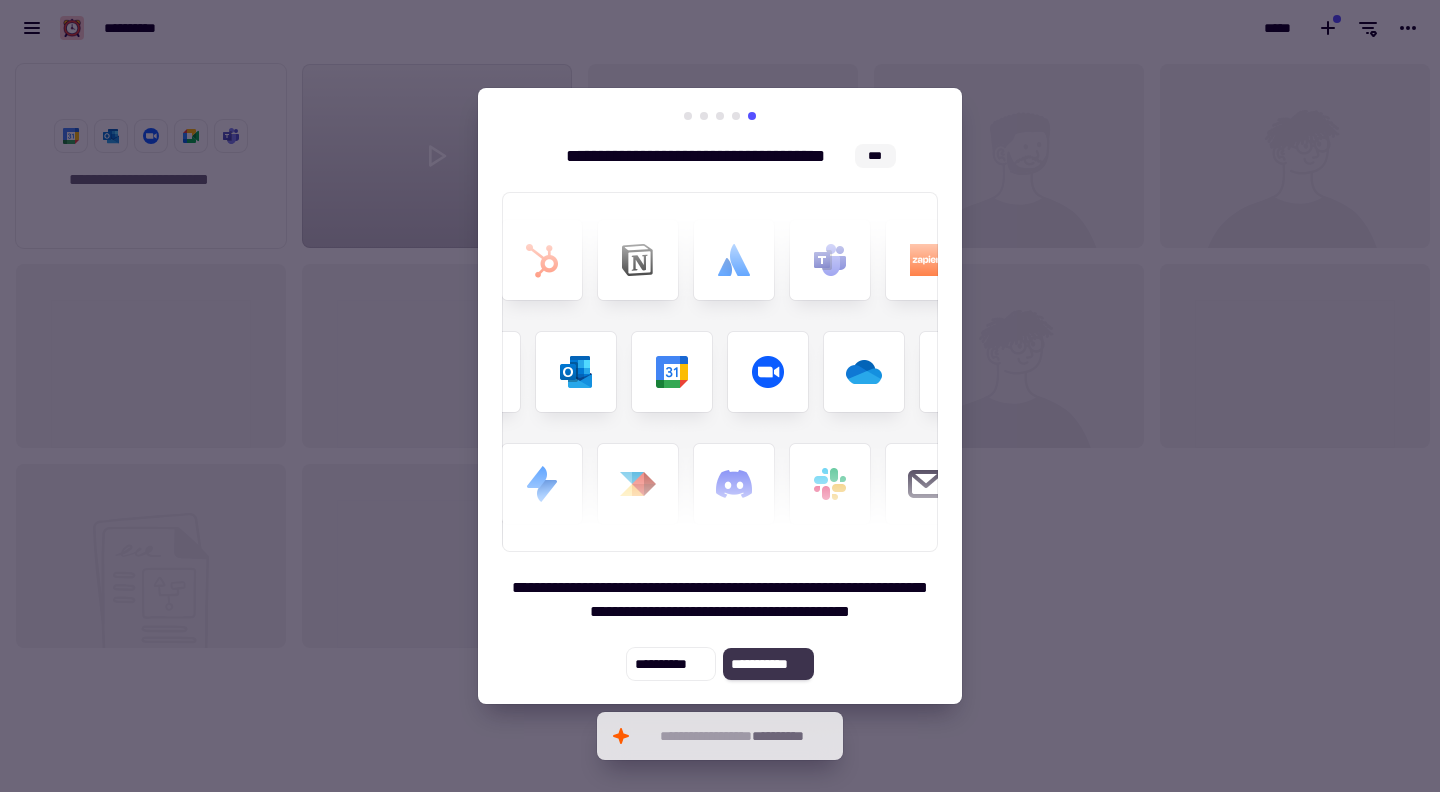click on "**********" 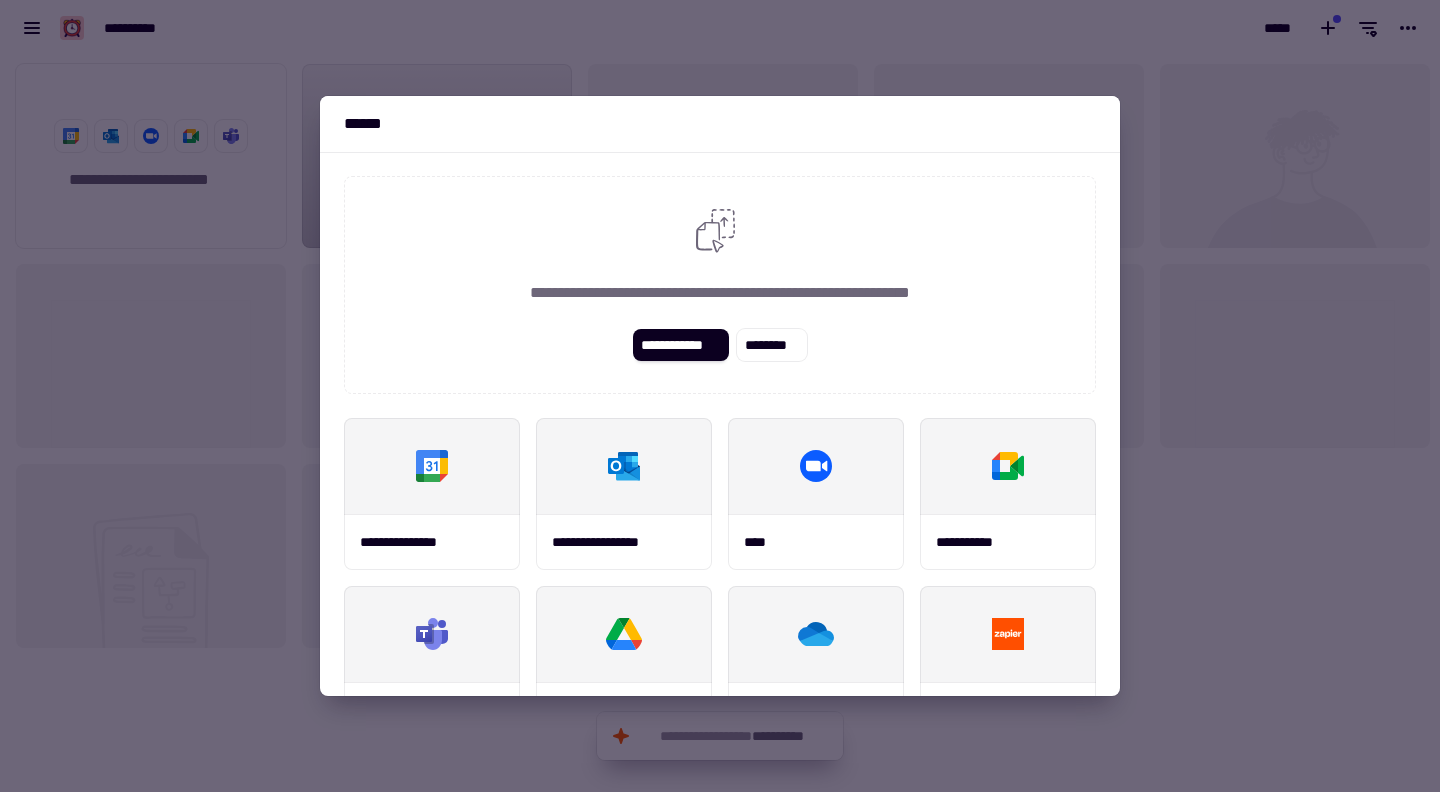 drag, startPoint x: 1264, startPoint y: 634, endPoint x: 1241, endPoint y: 628, distance: 23.769728 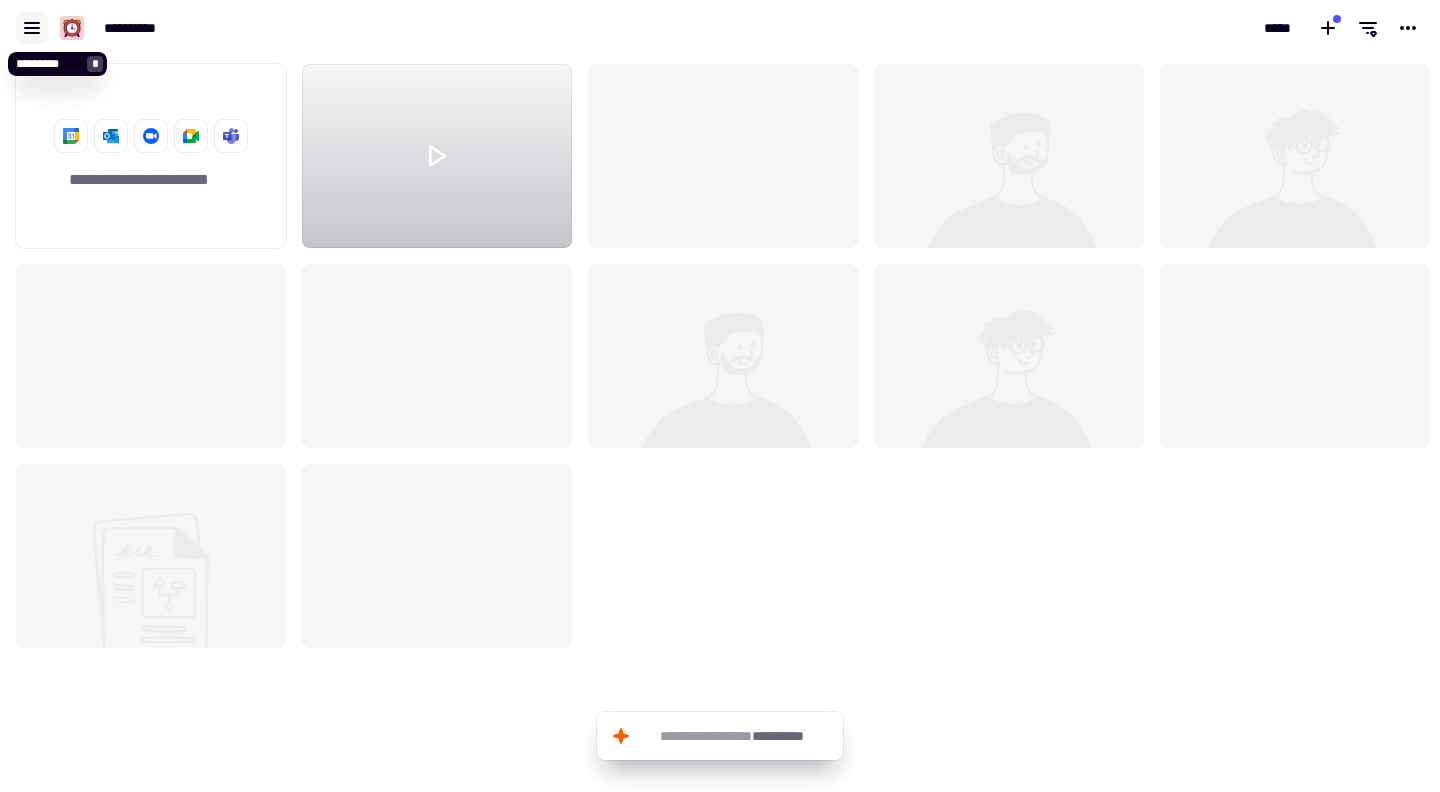 click 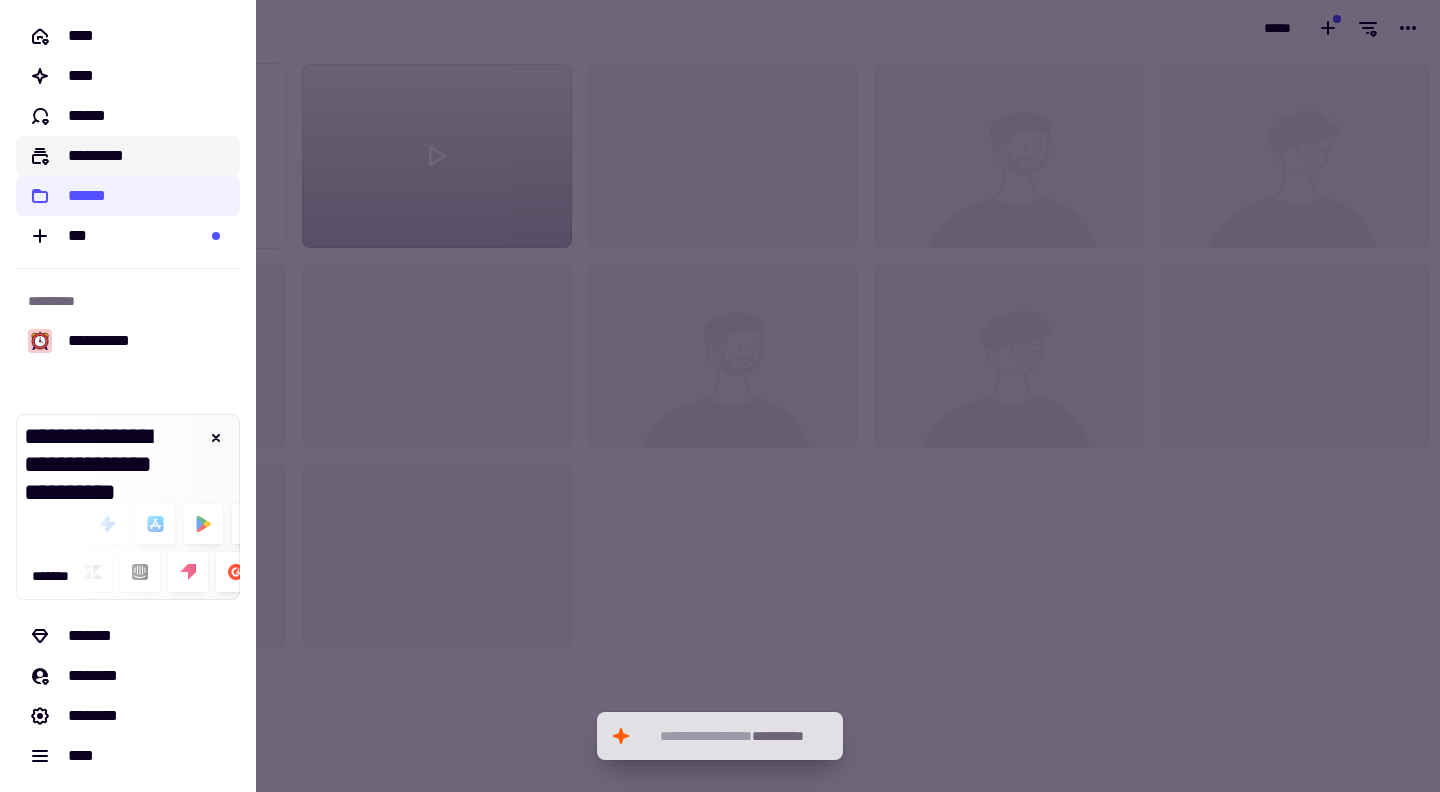 click on "*********" 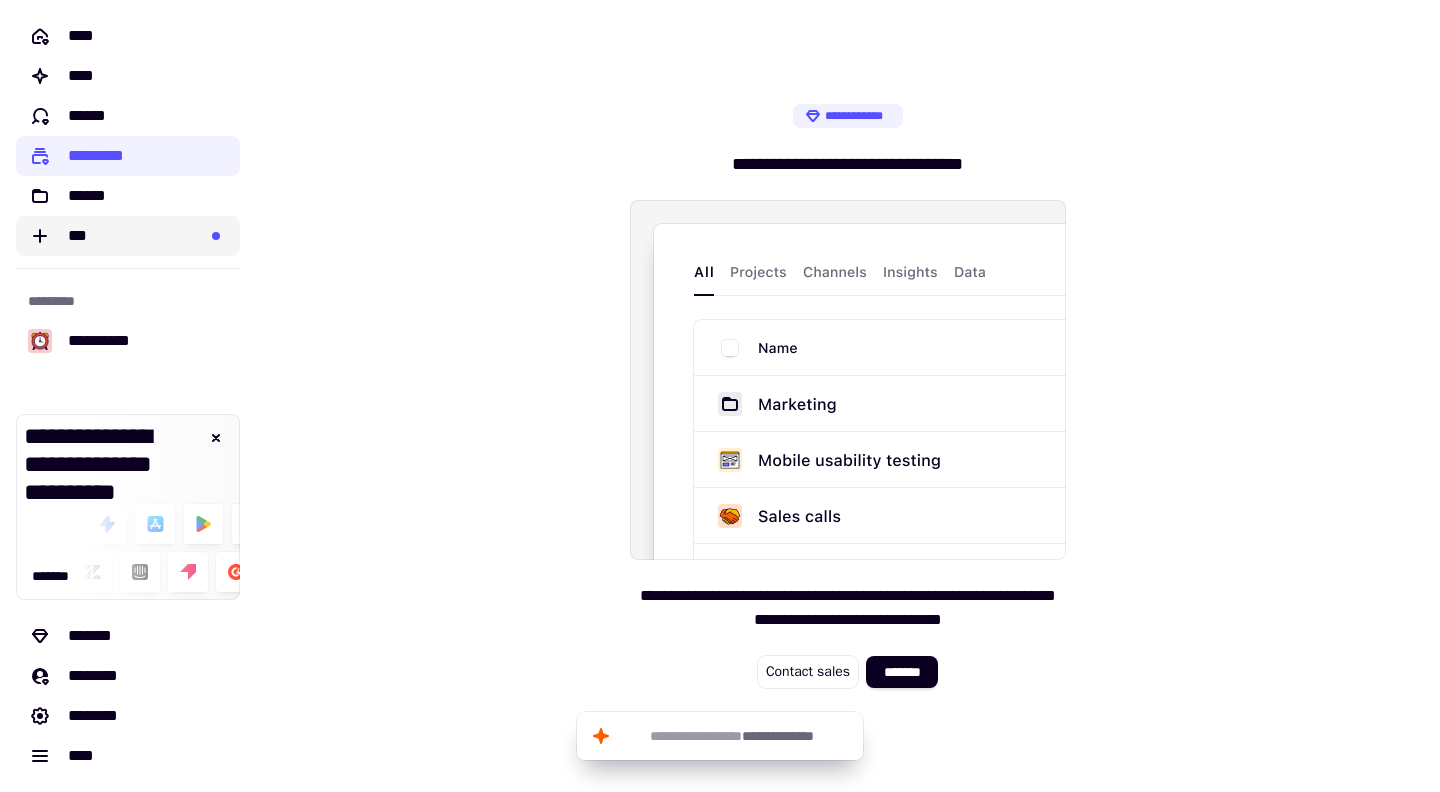 click on "***" 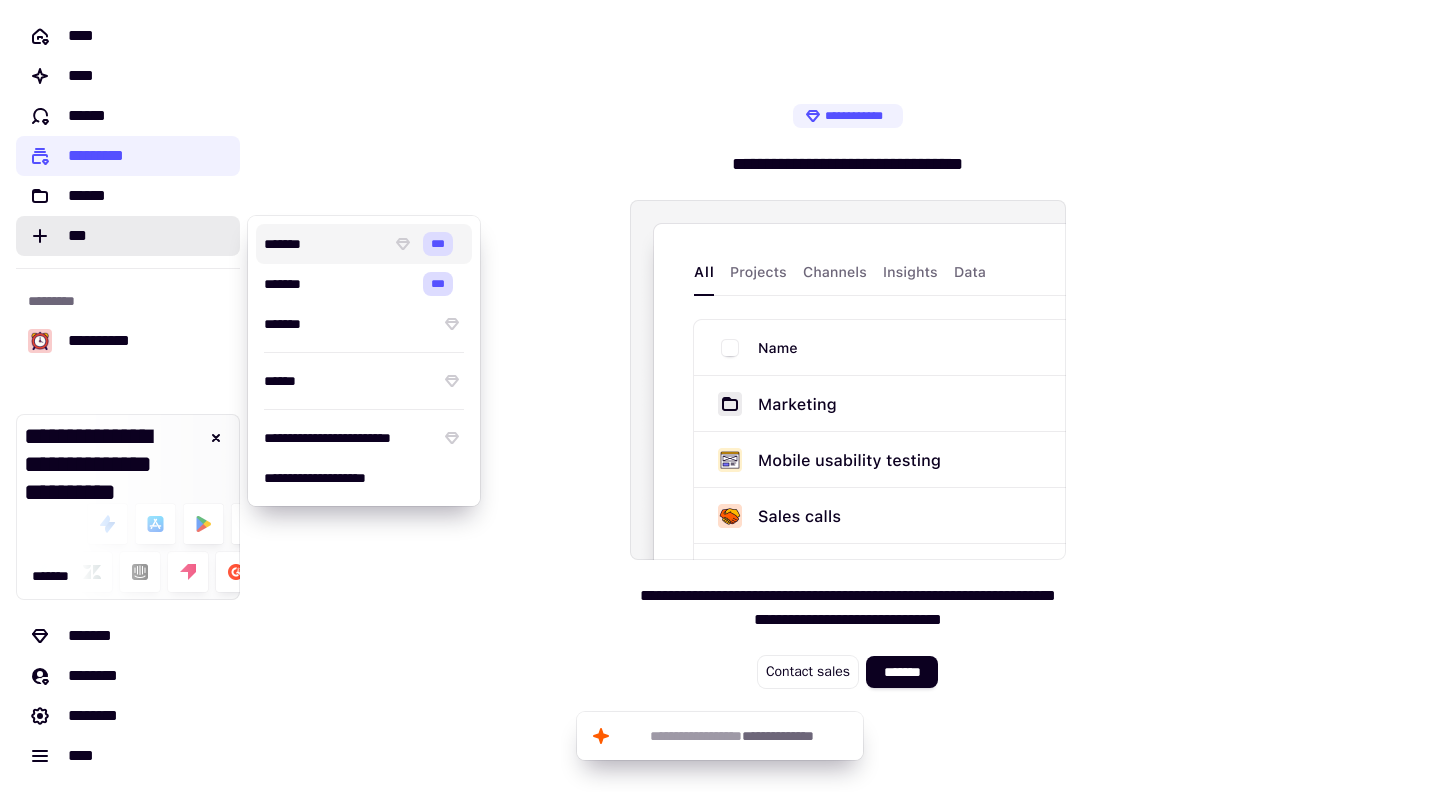 drag, startPoint x: 360, startPoint y: 157, endPoint x: 343, endPoint y: 161, distance: 17.464249 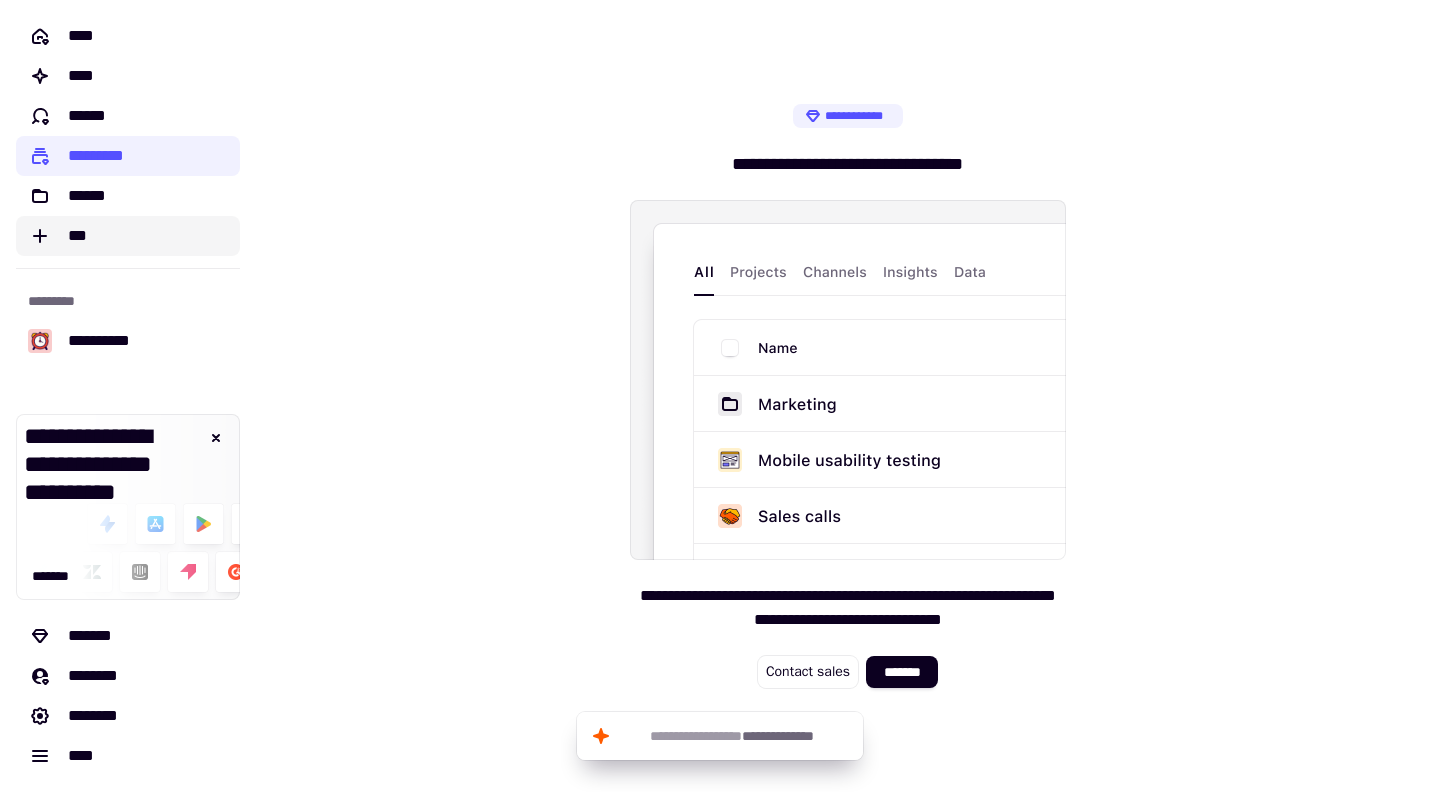 click on "***" 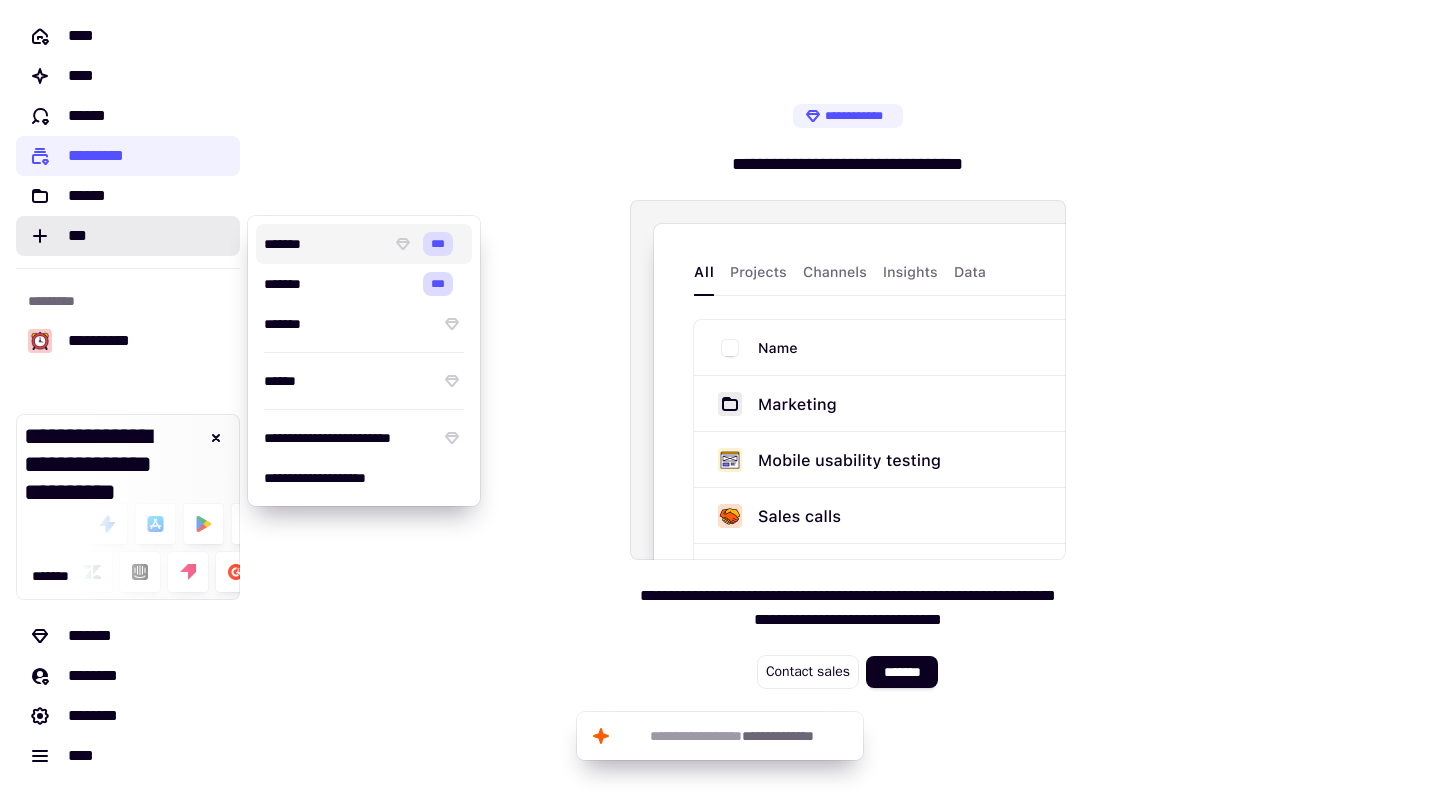 click on "*******" at bounding box center (323, 244) 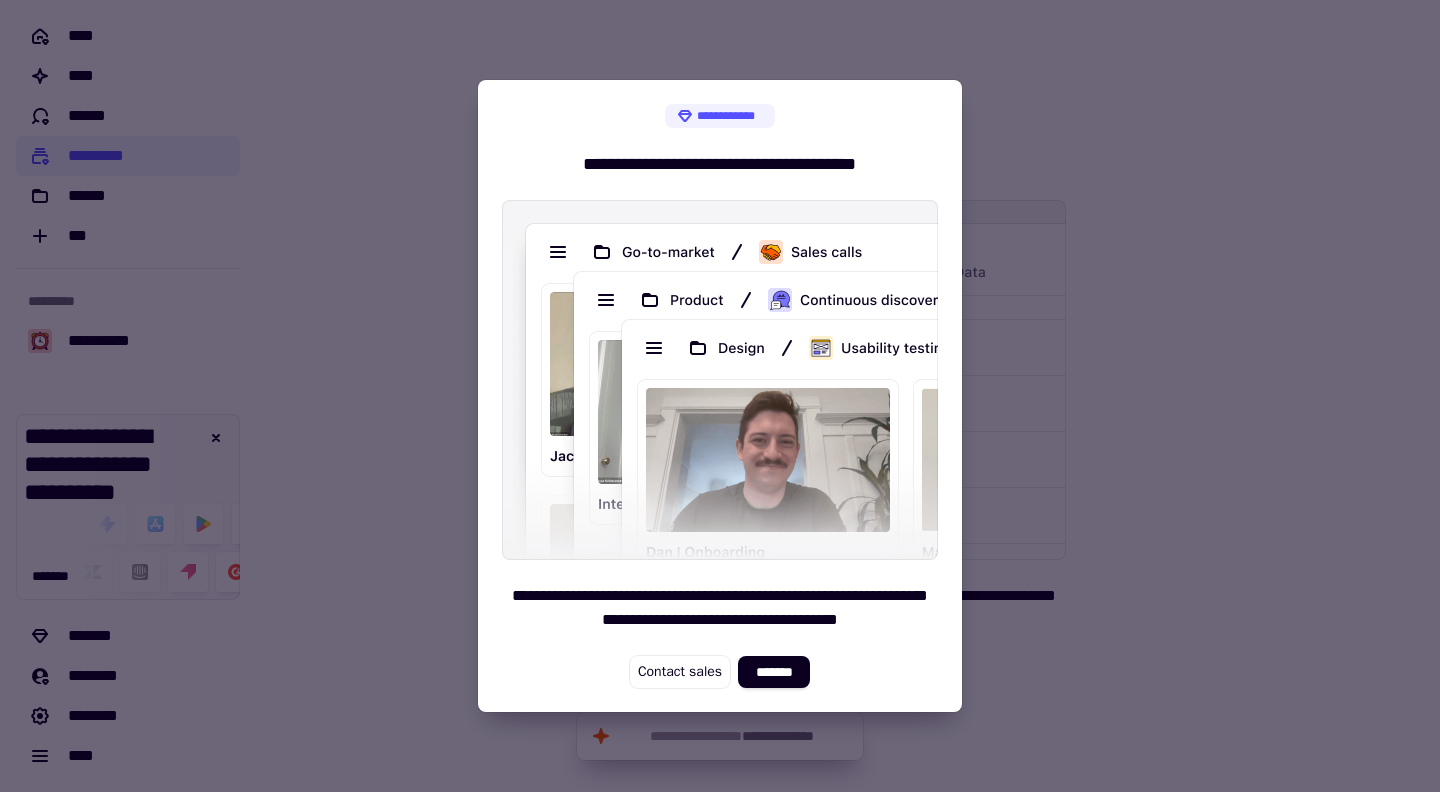 click at bounding box center [720, 396] 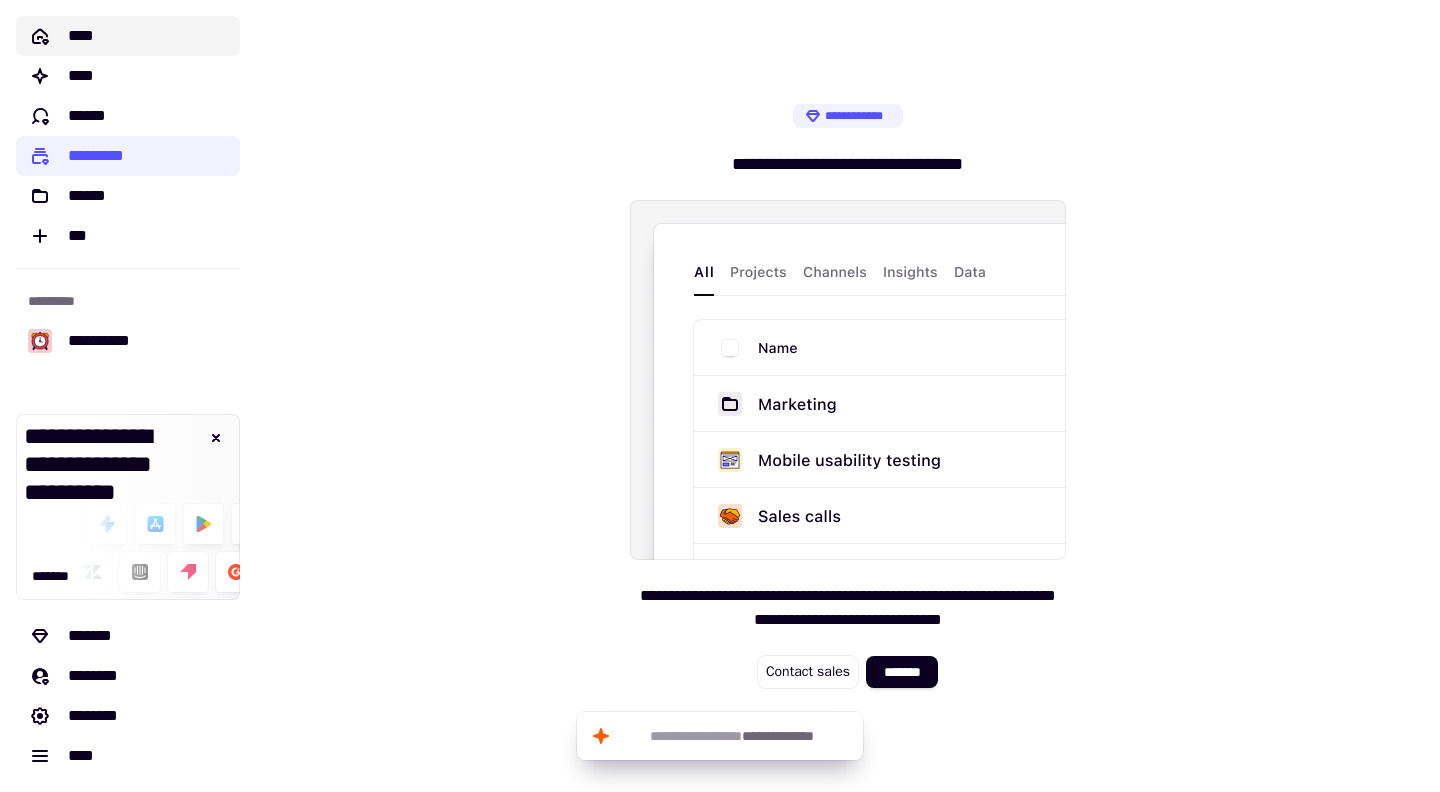 click on "****" 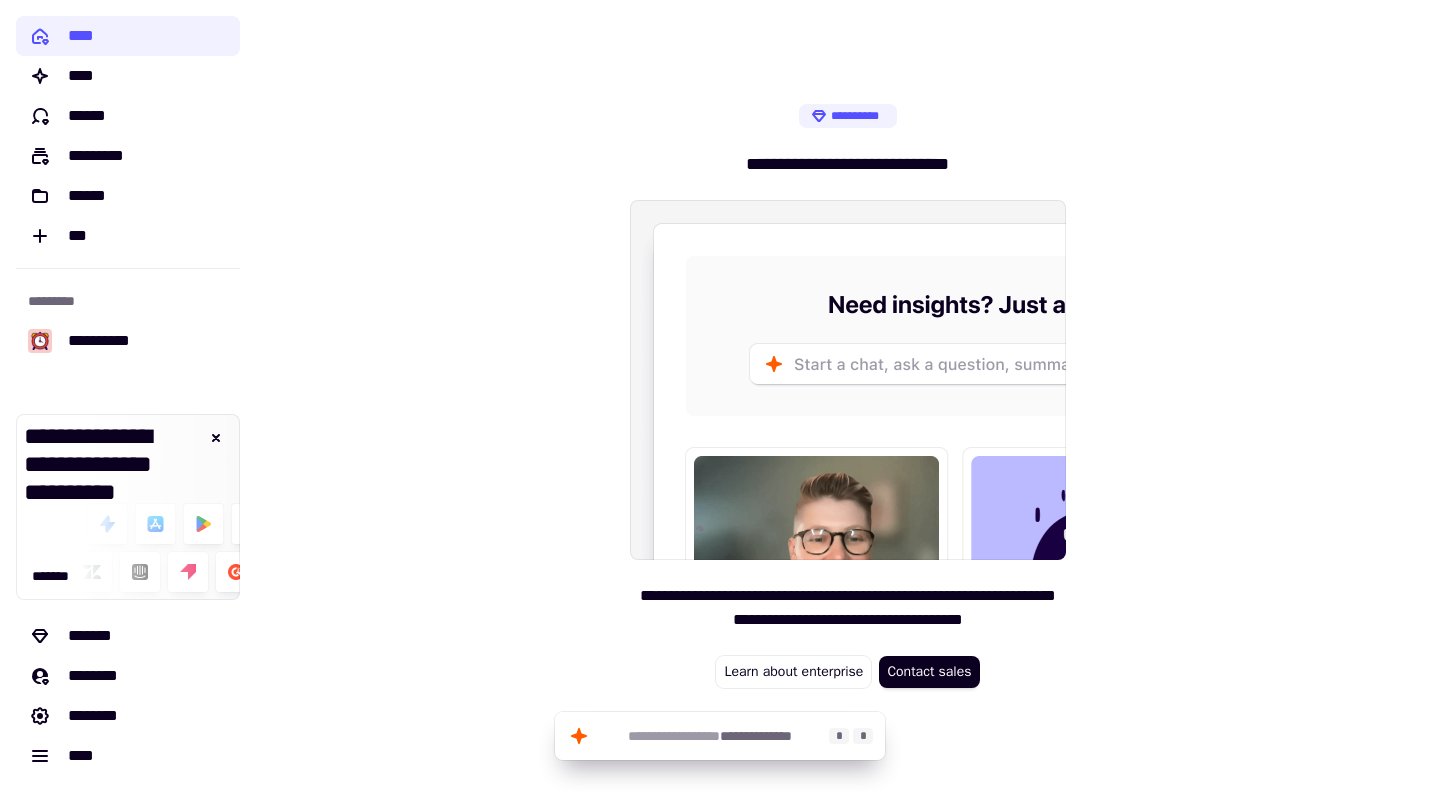 click on "**********" 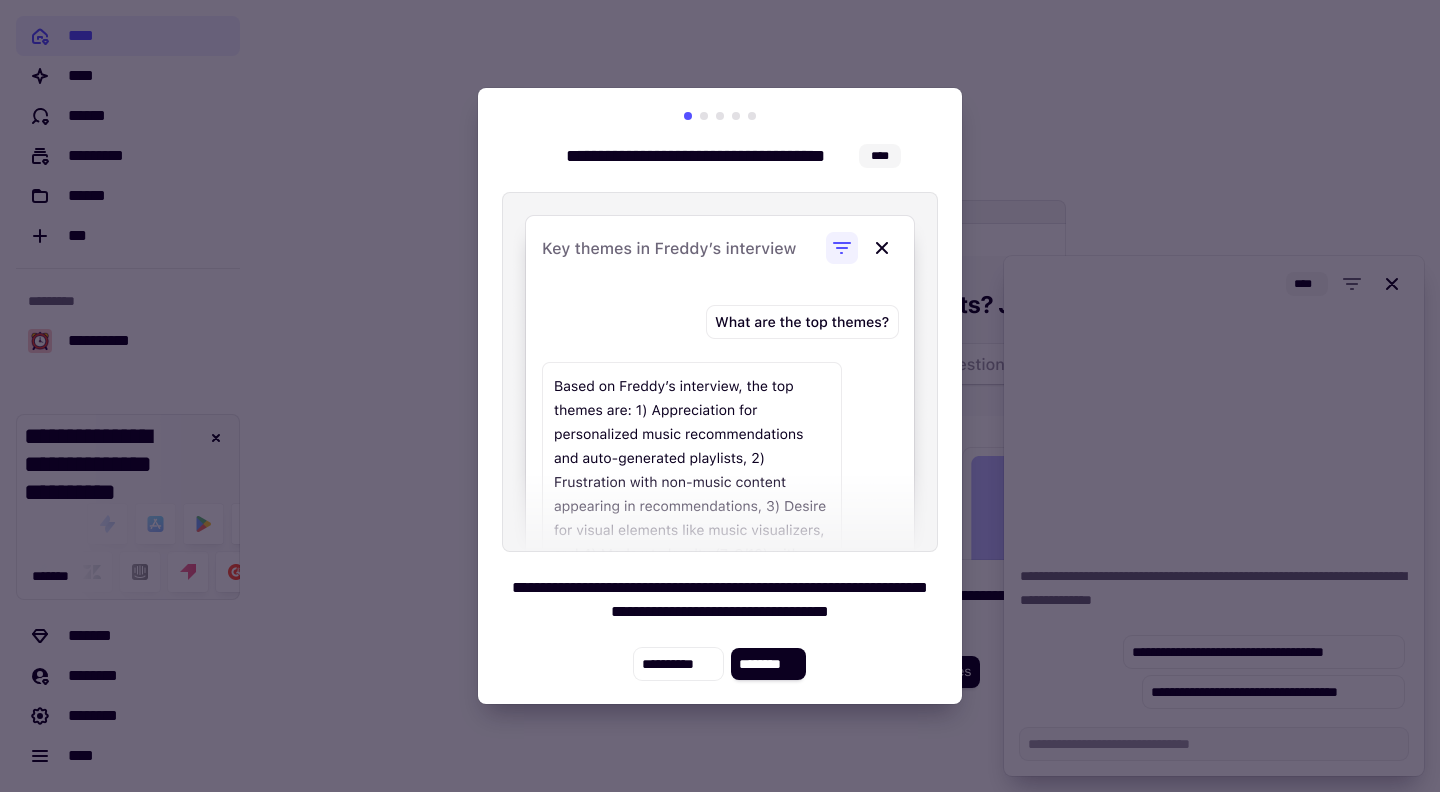 click on "**********" at bounding box center [720, 396] 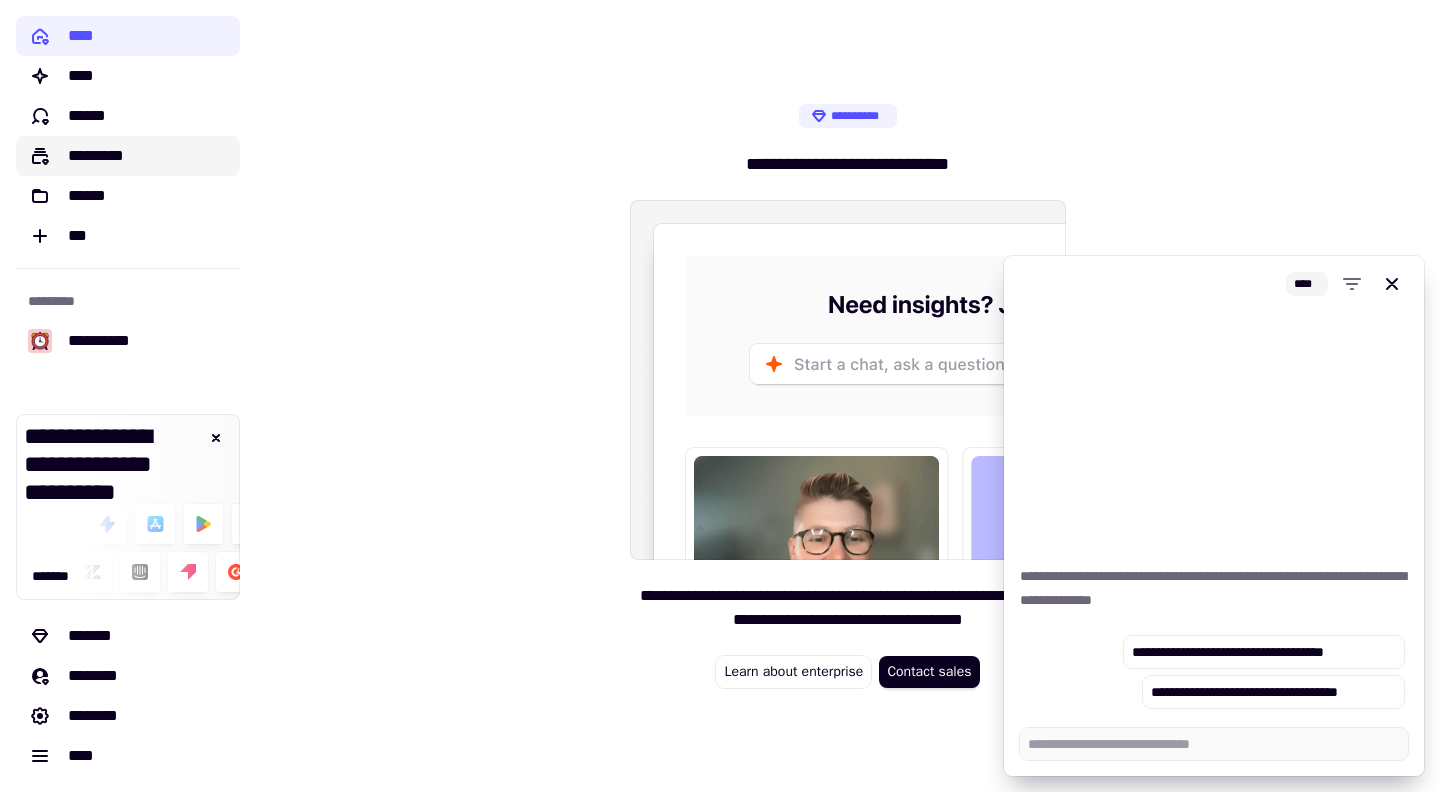 click on "*********" 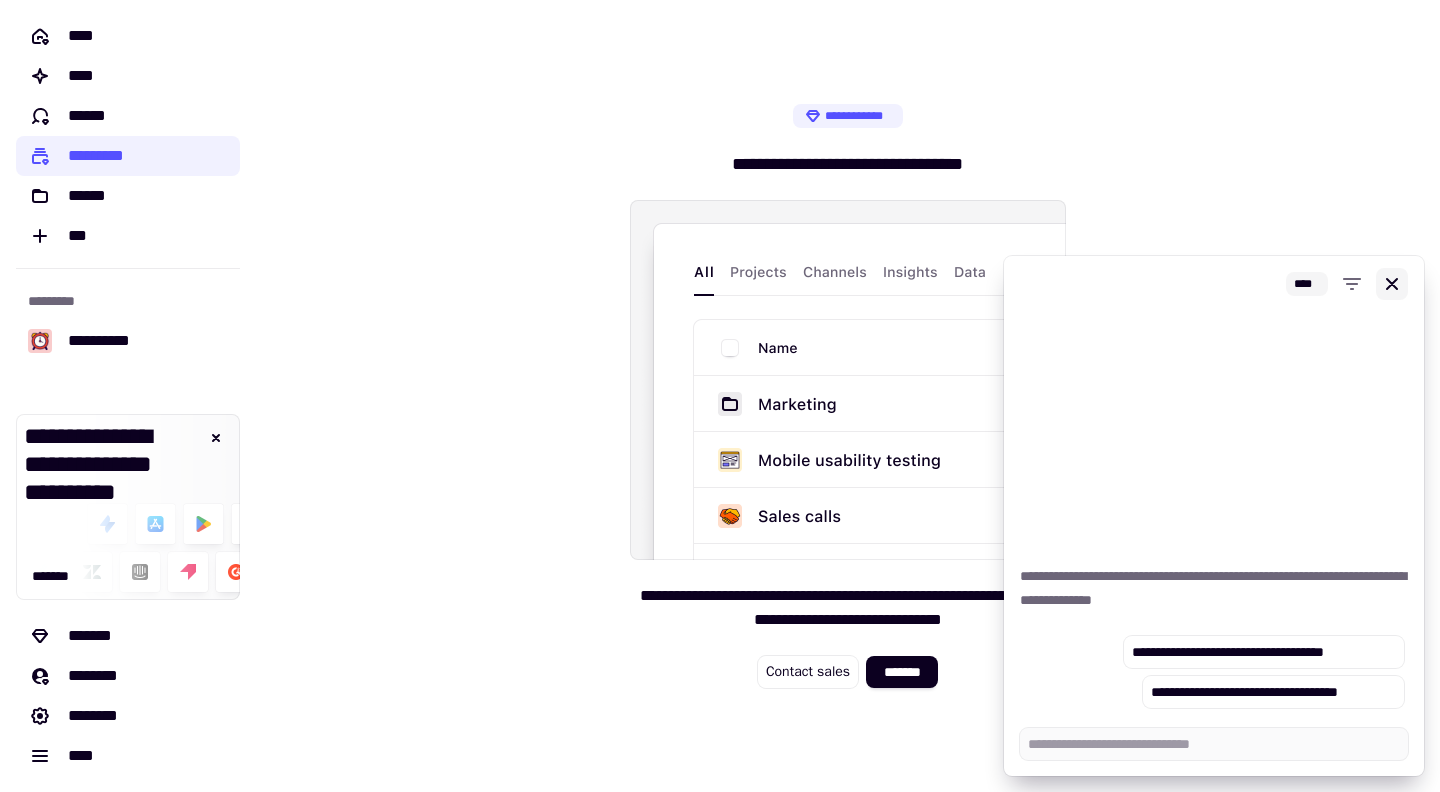 click 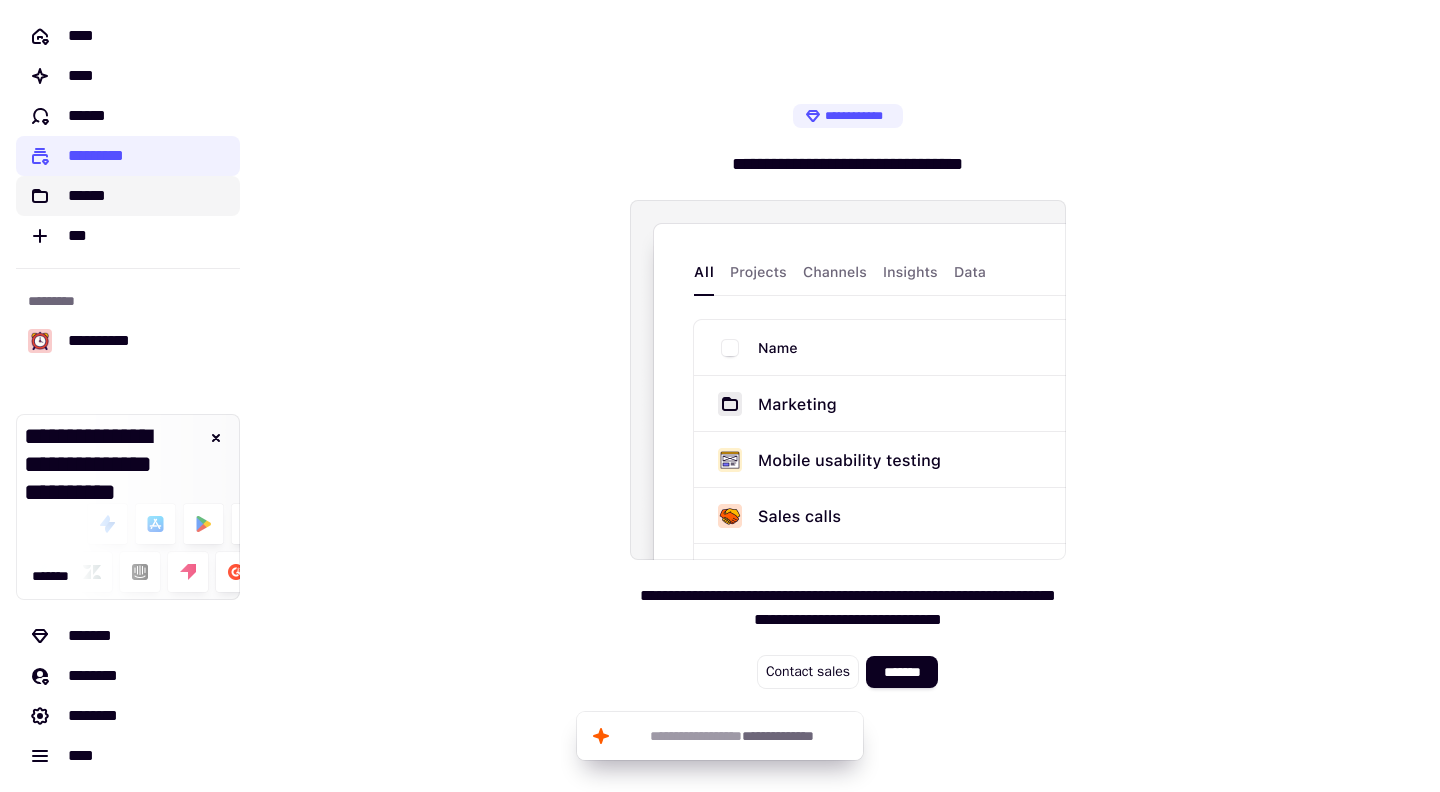 click on "******" 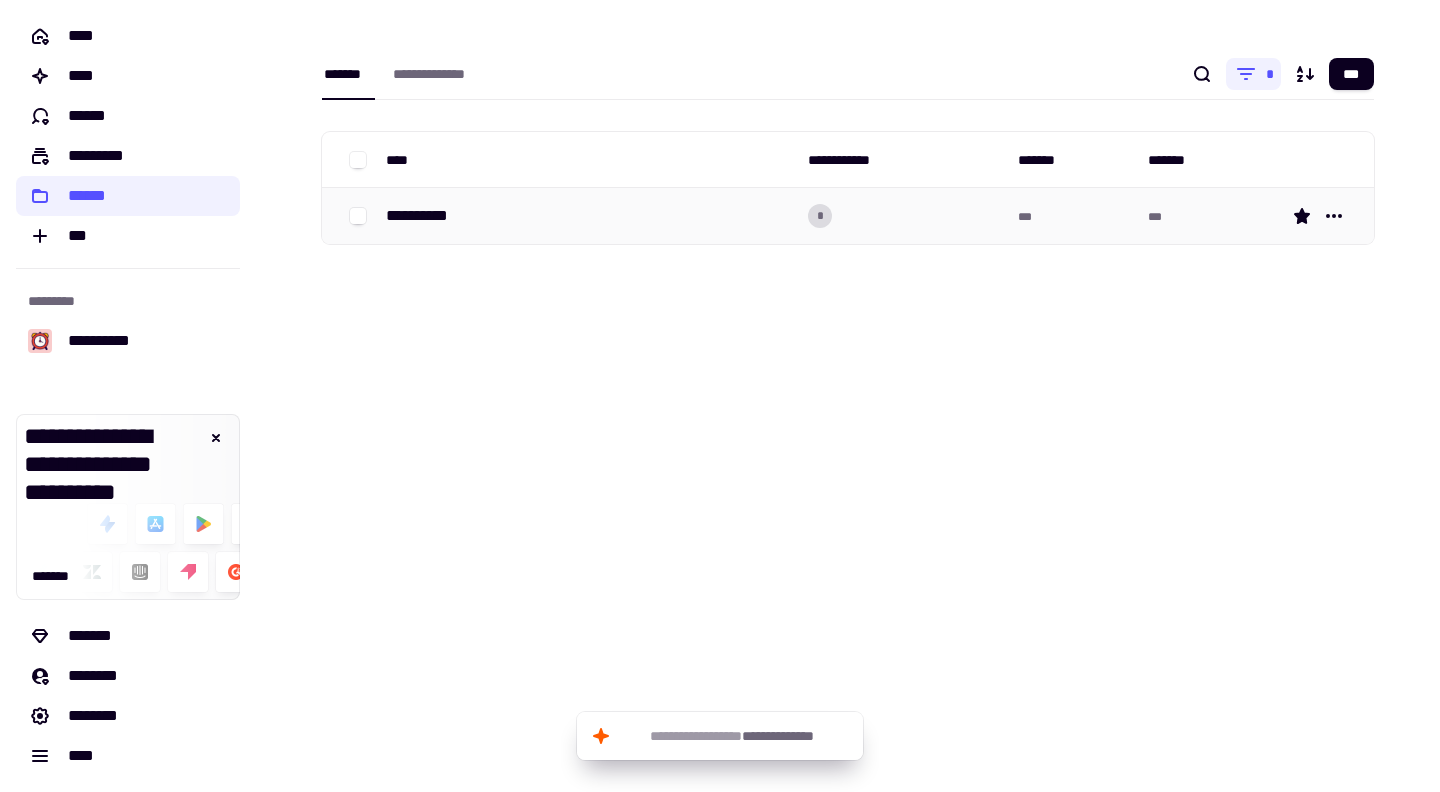 click on "**********" at bounding box center (589, 216) 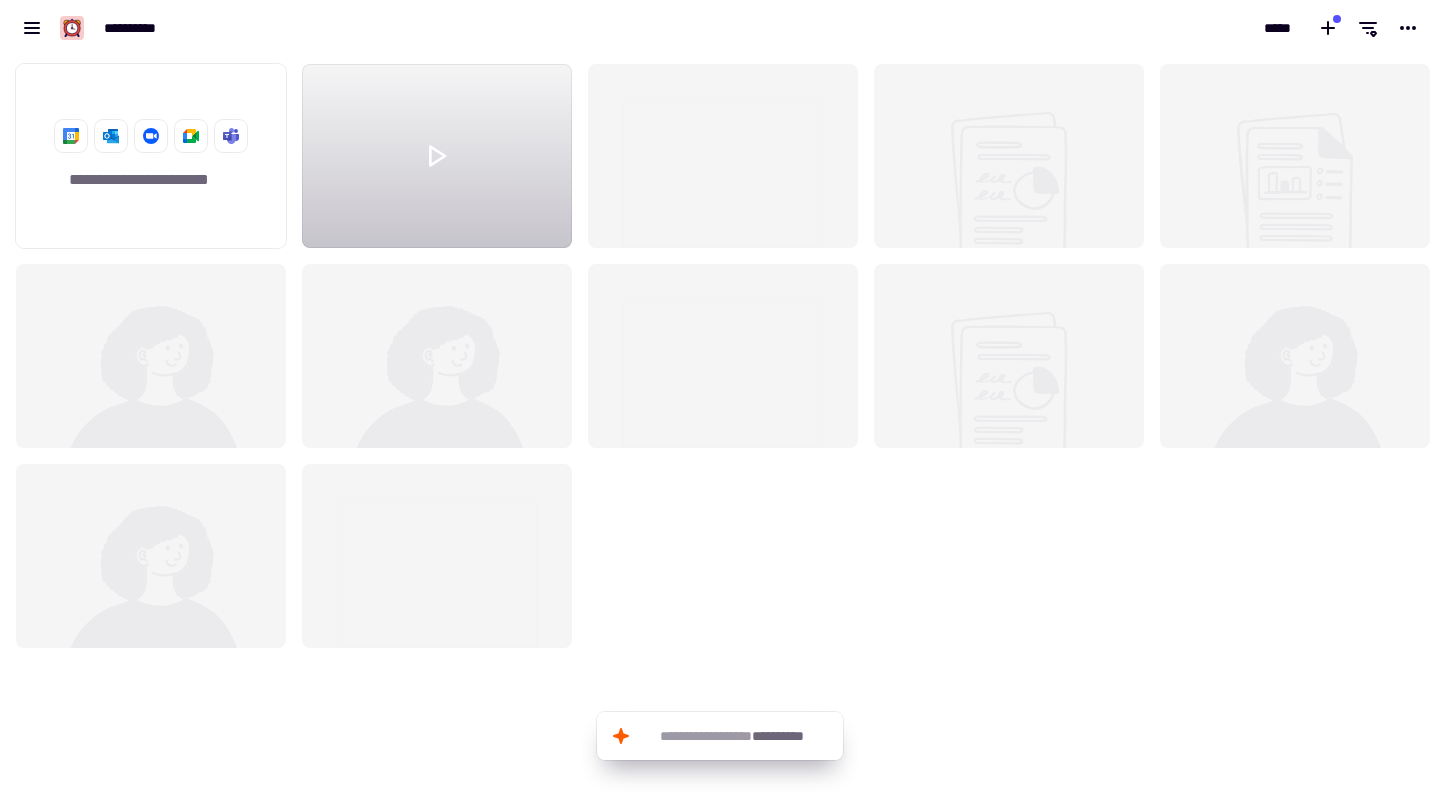 scroll, scrollTop: 16, scrollLeft: 16, axis: both 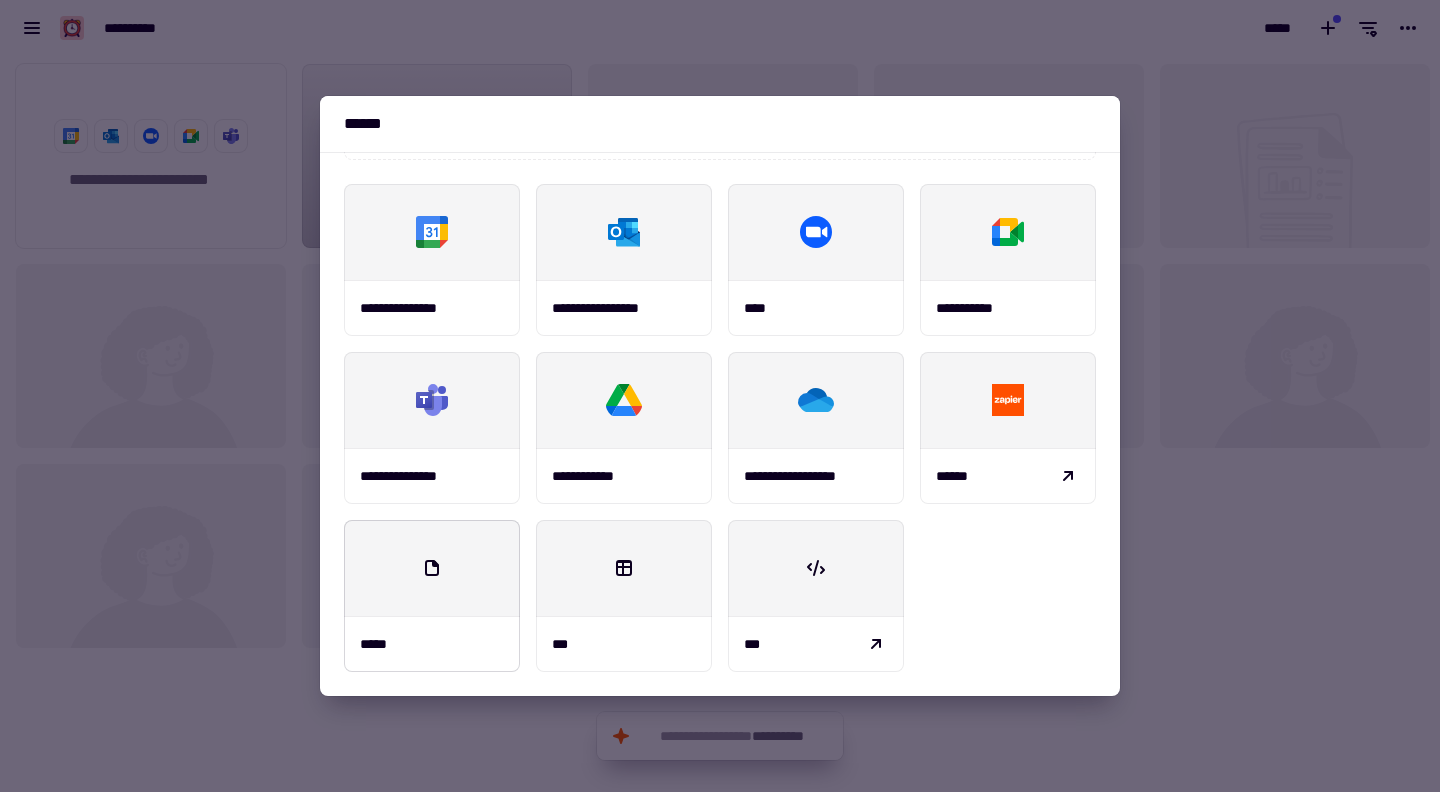 click at bounding box center [432, 568] 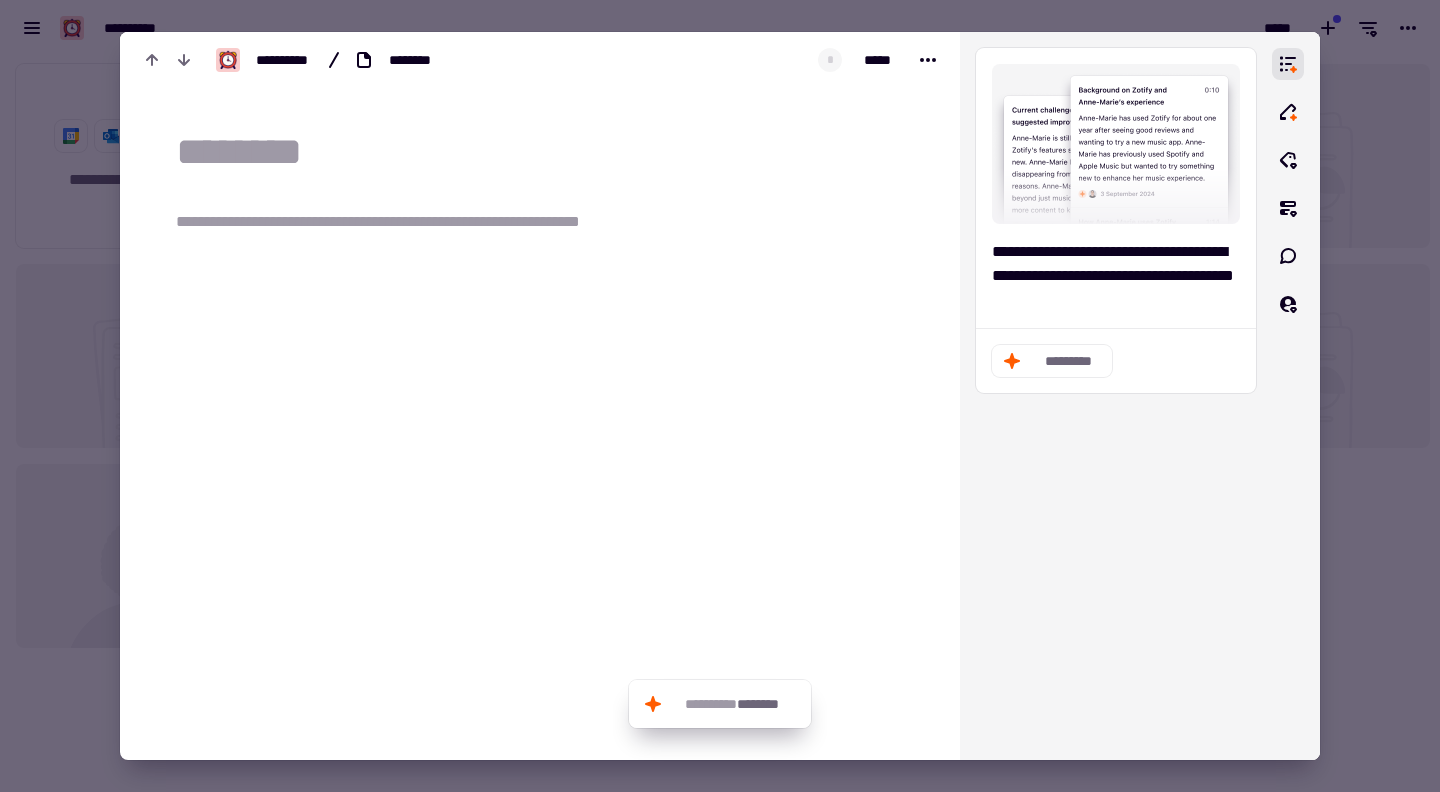 click on "**********" at bounding box center (407, 222) 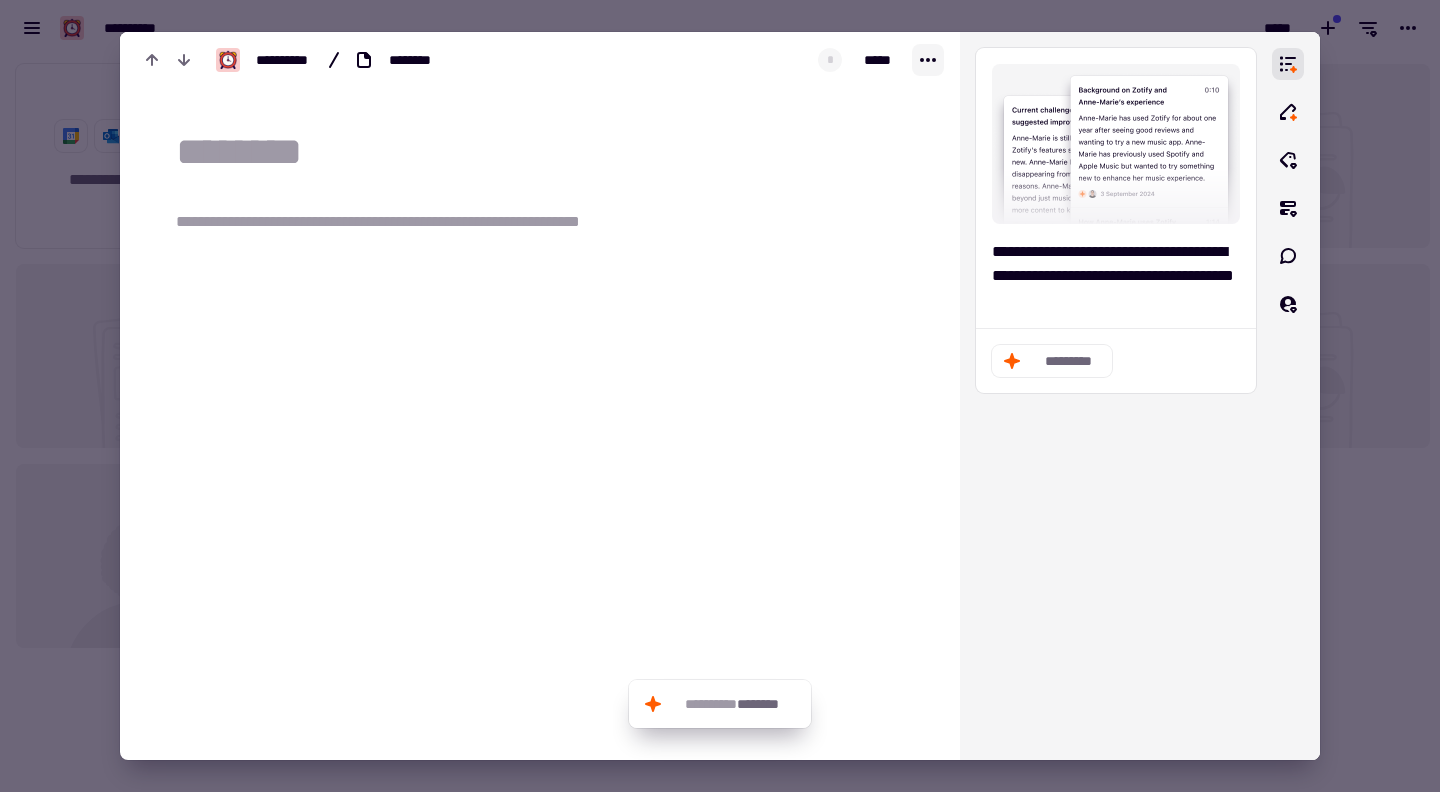 click 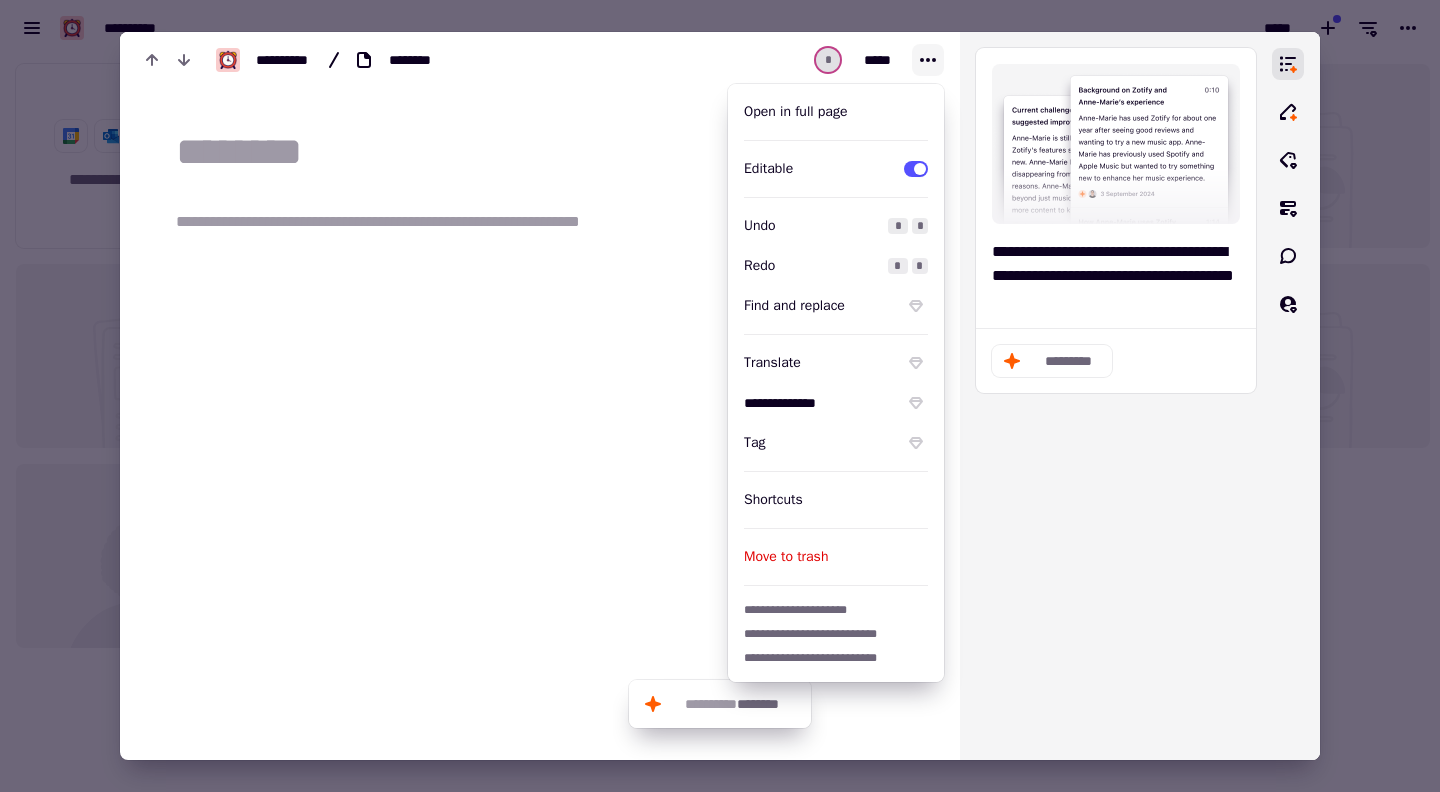 click 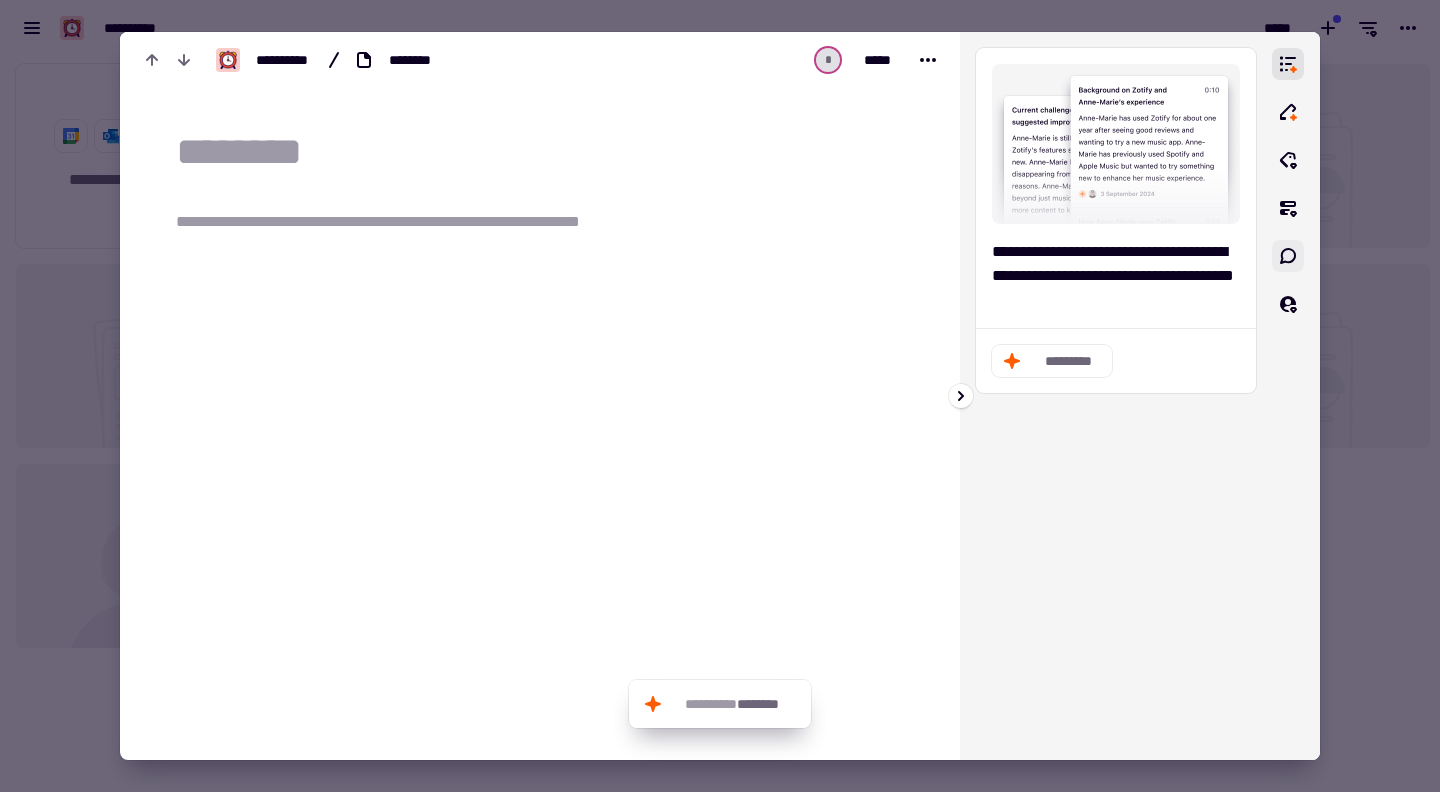 click 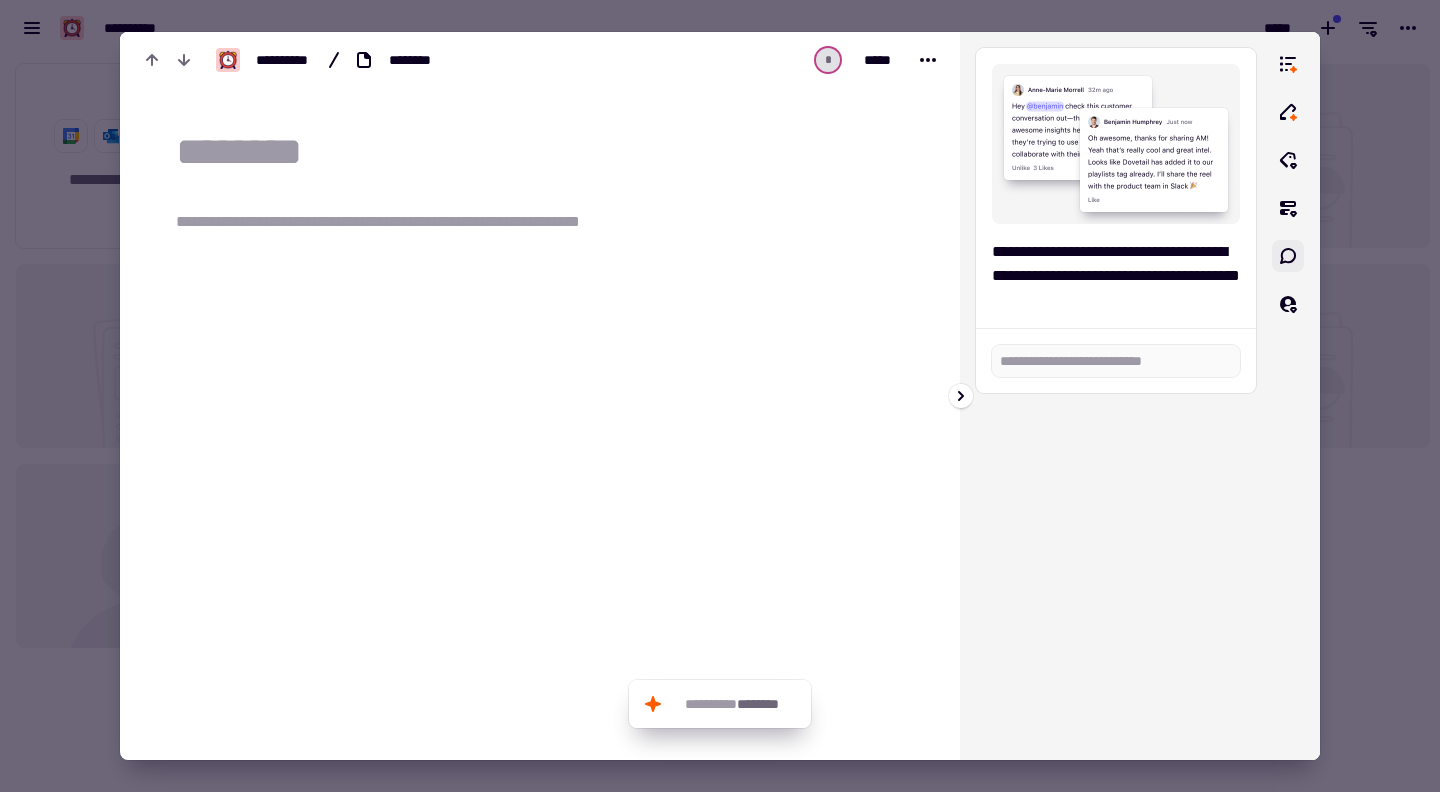 click 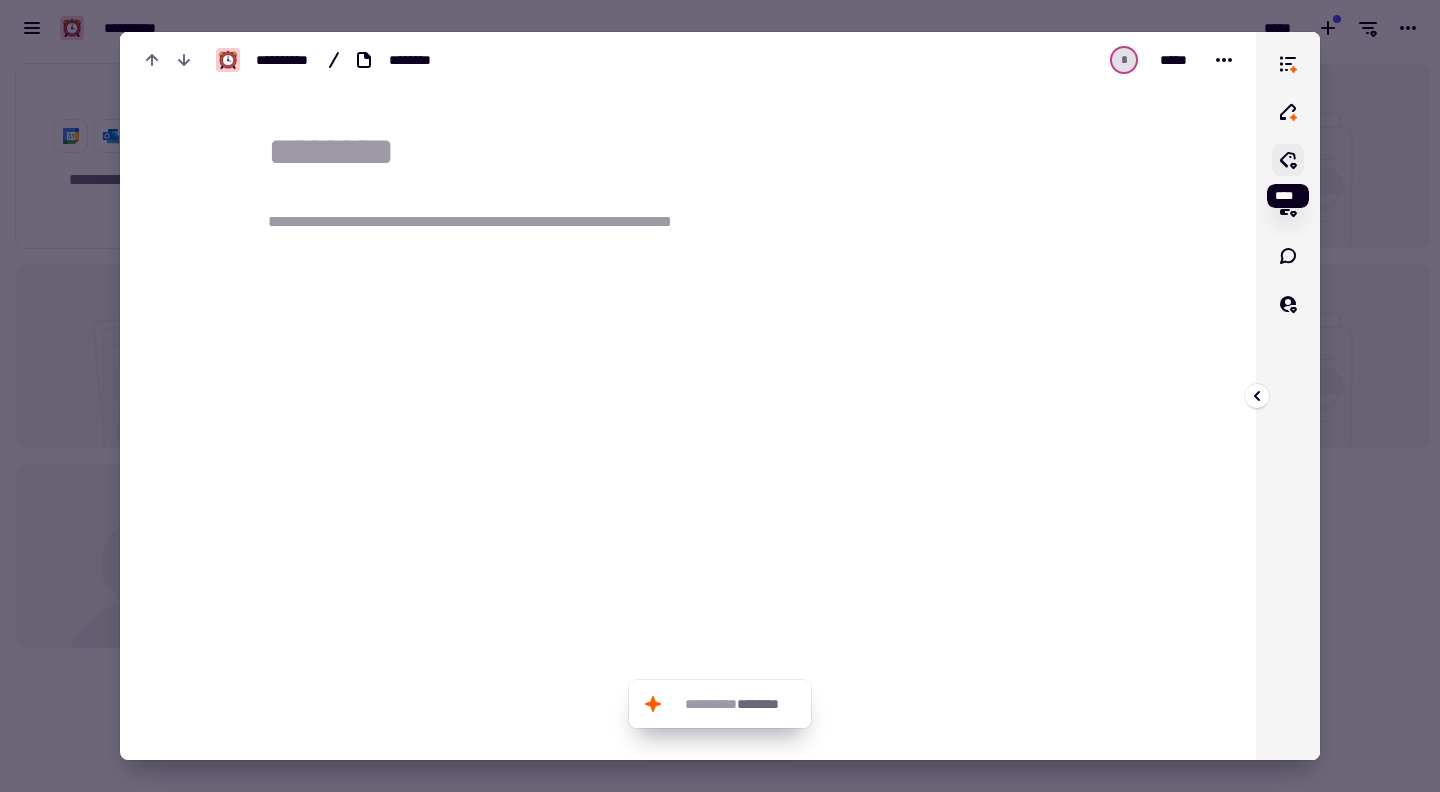click 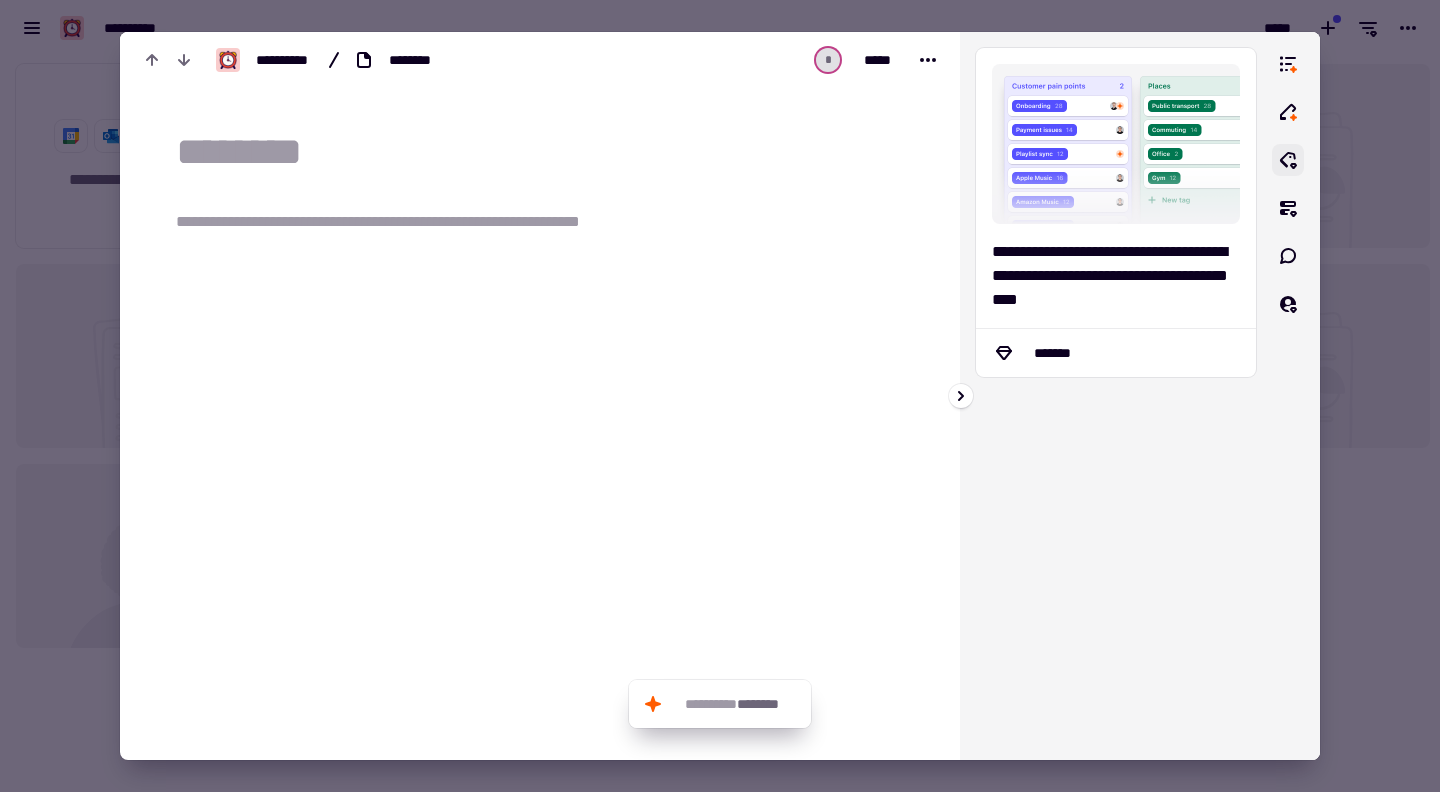 click 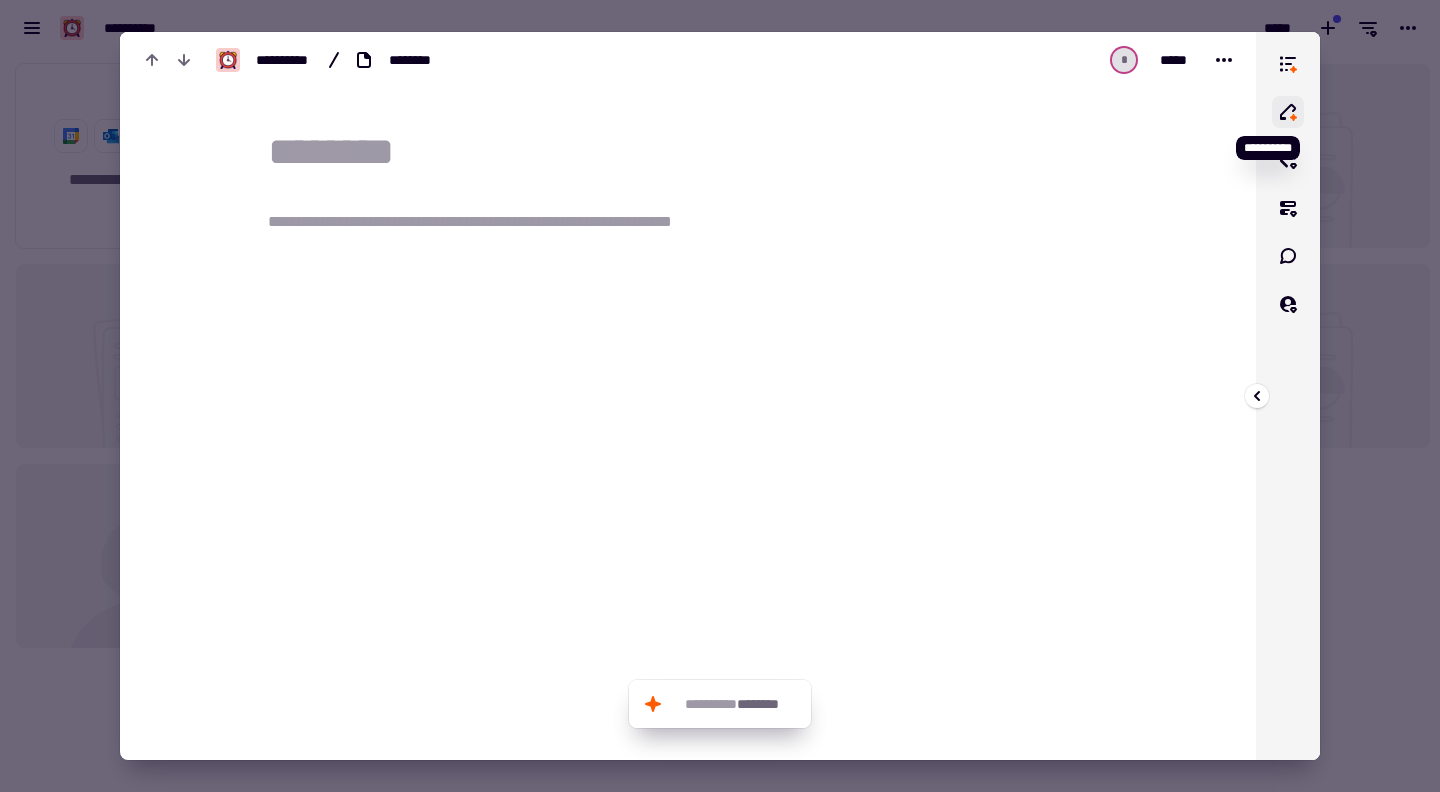 click 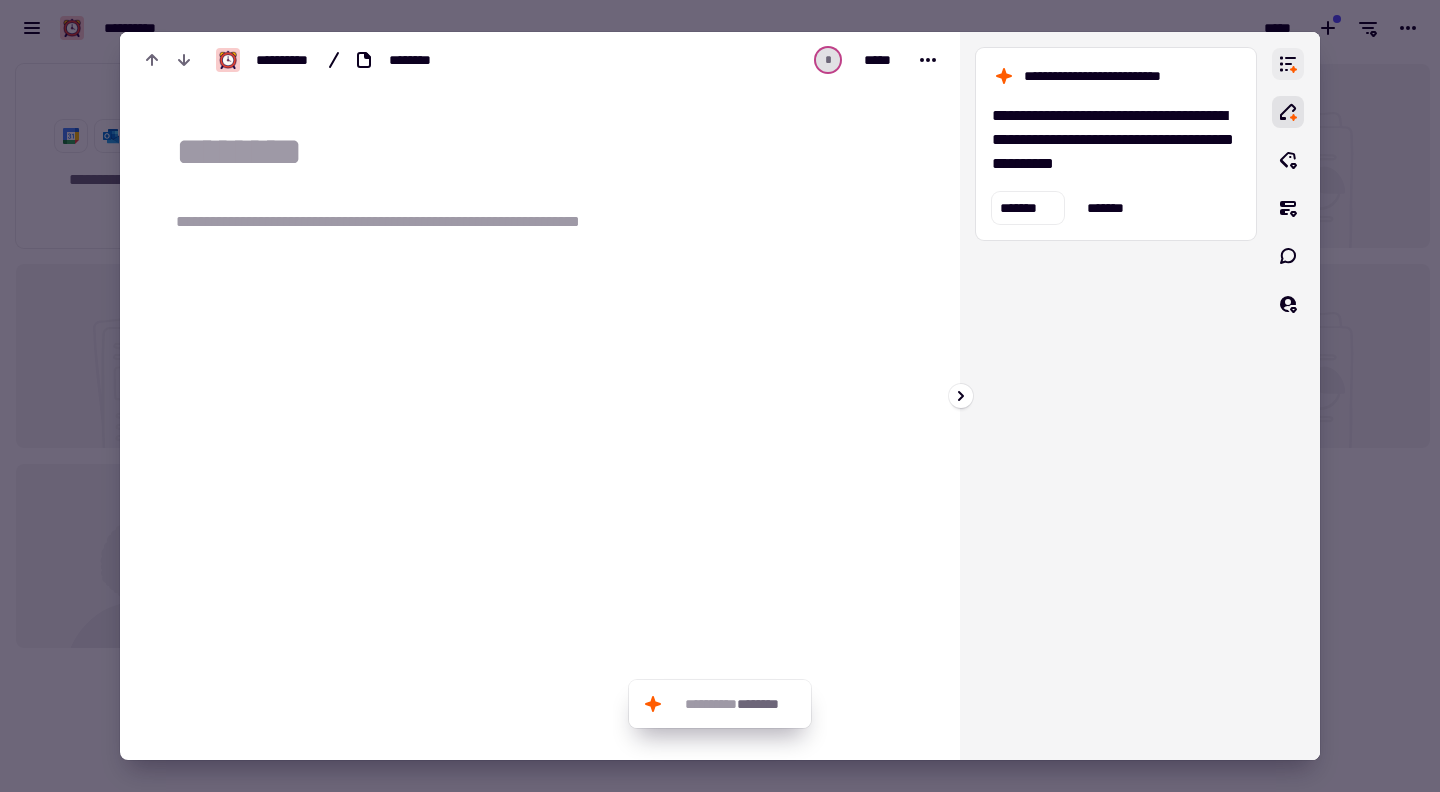 click 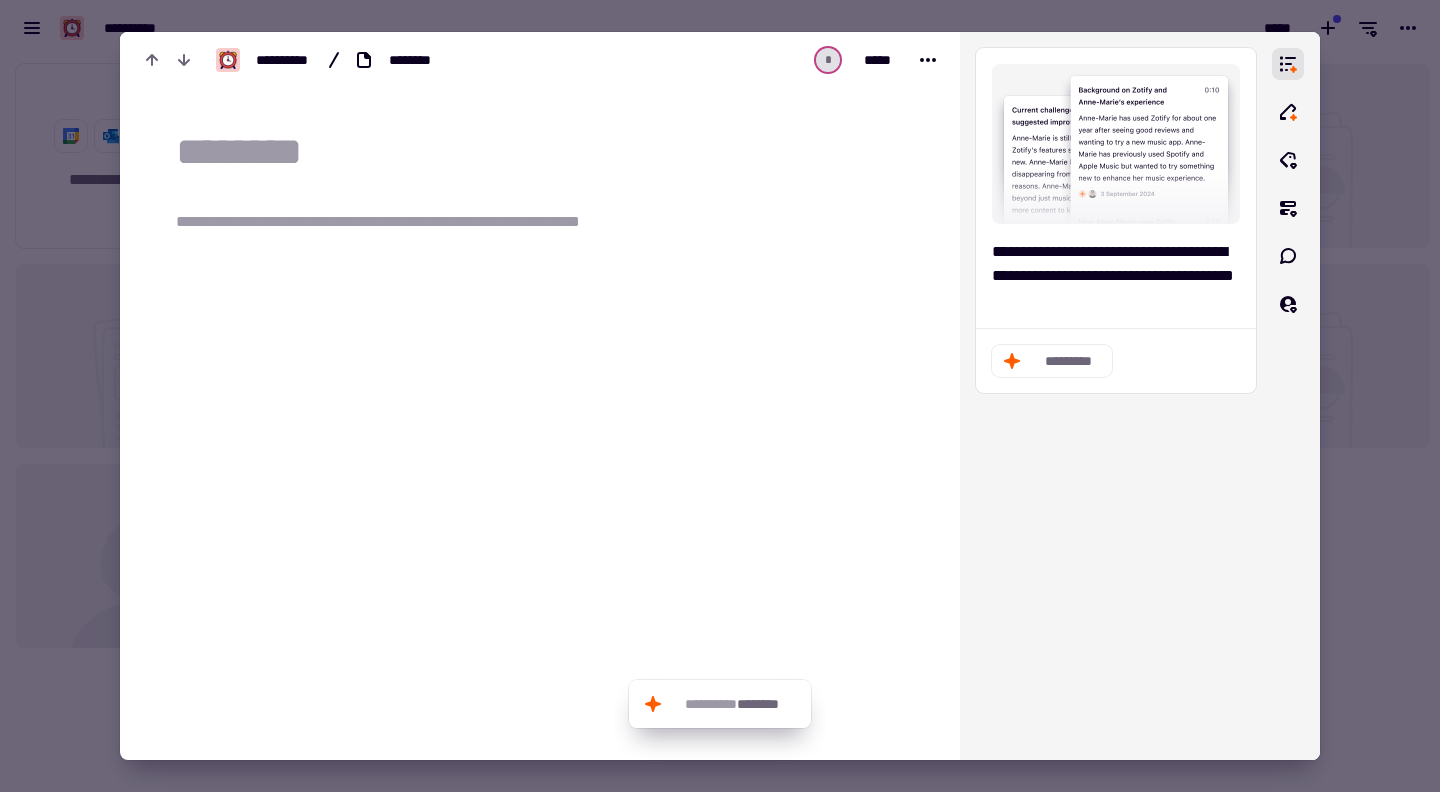 click on "**********" at bounding box center (407, 222) 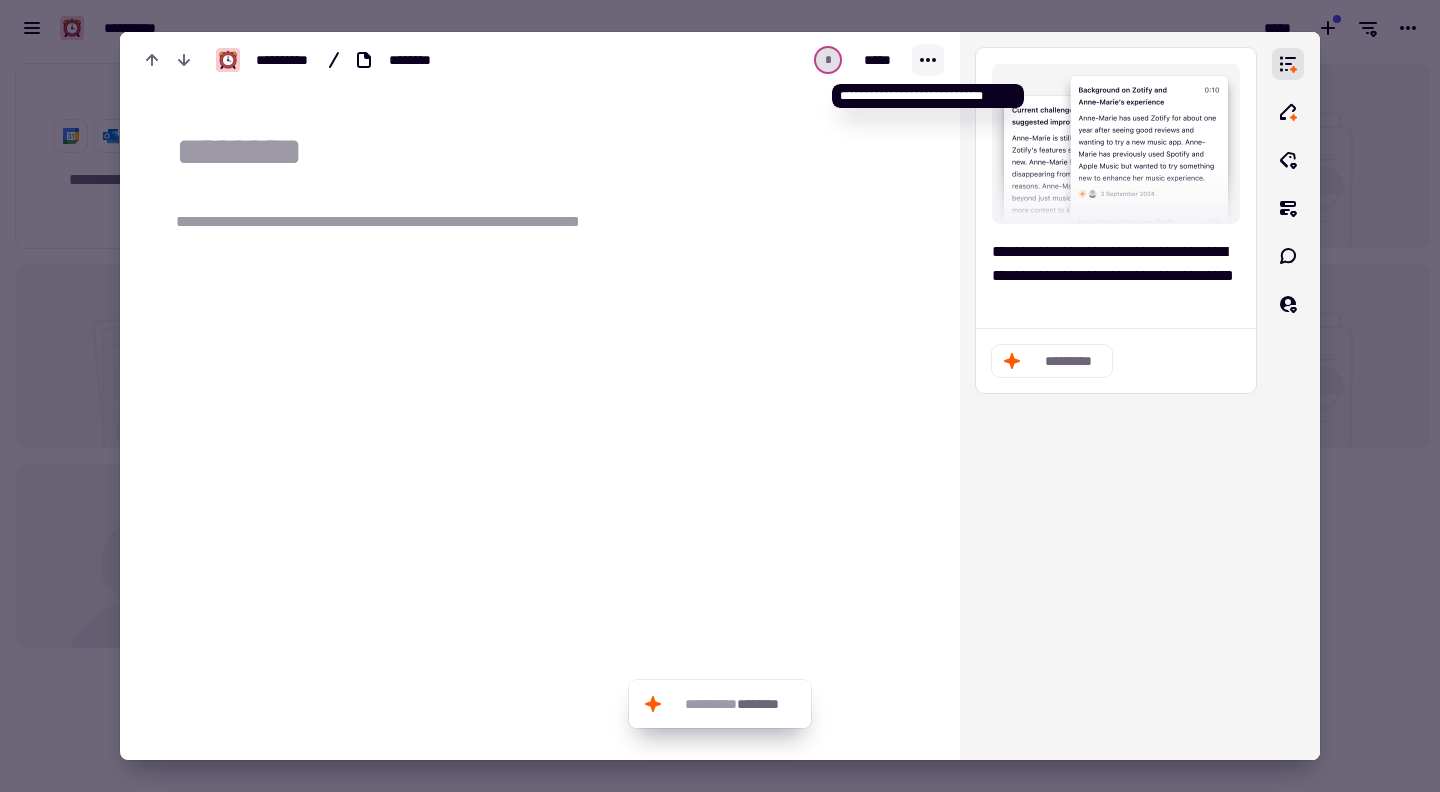 click 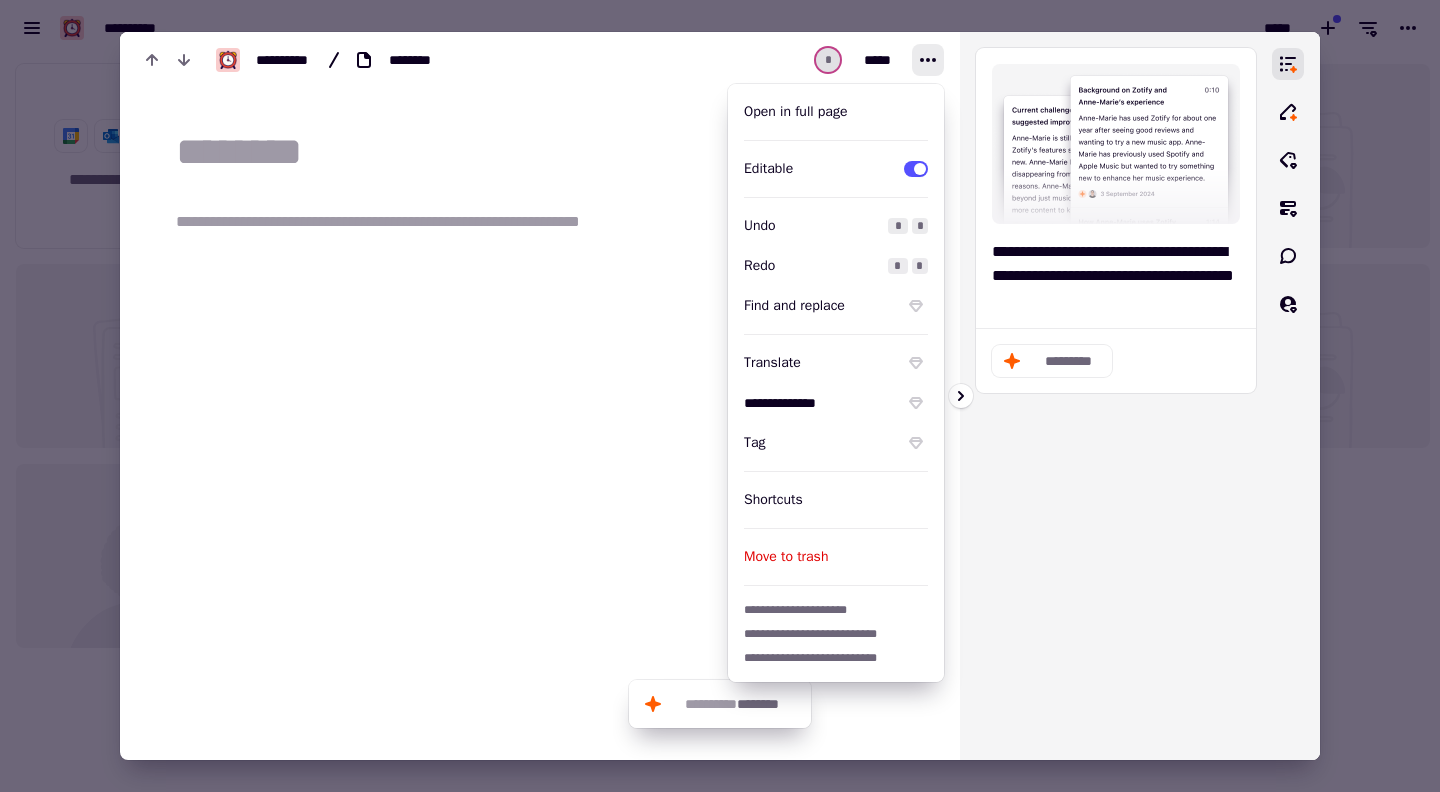 click on "**********" at bounding box center [1116, 396] 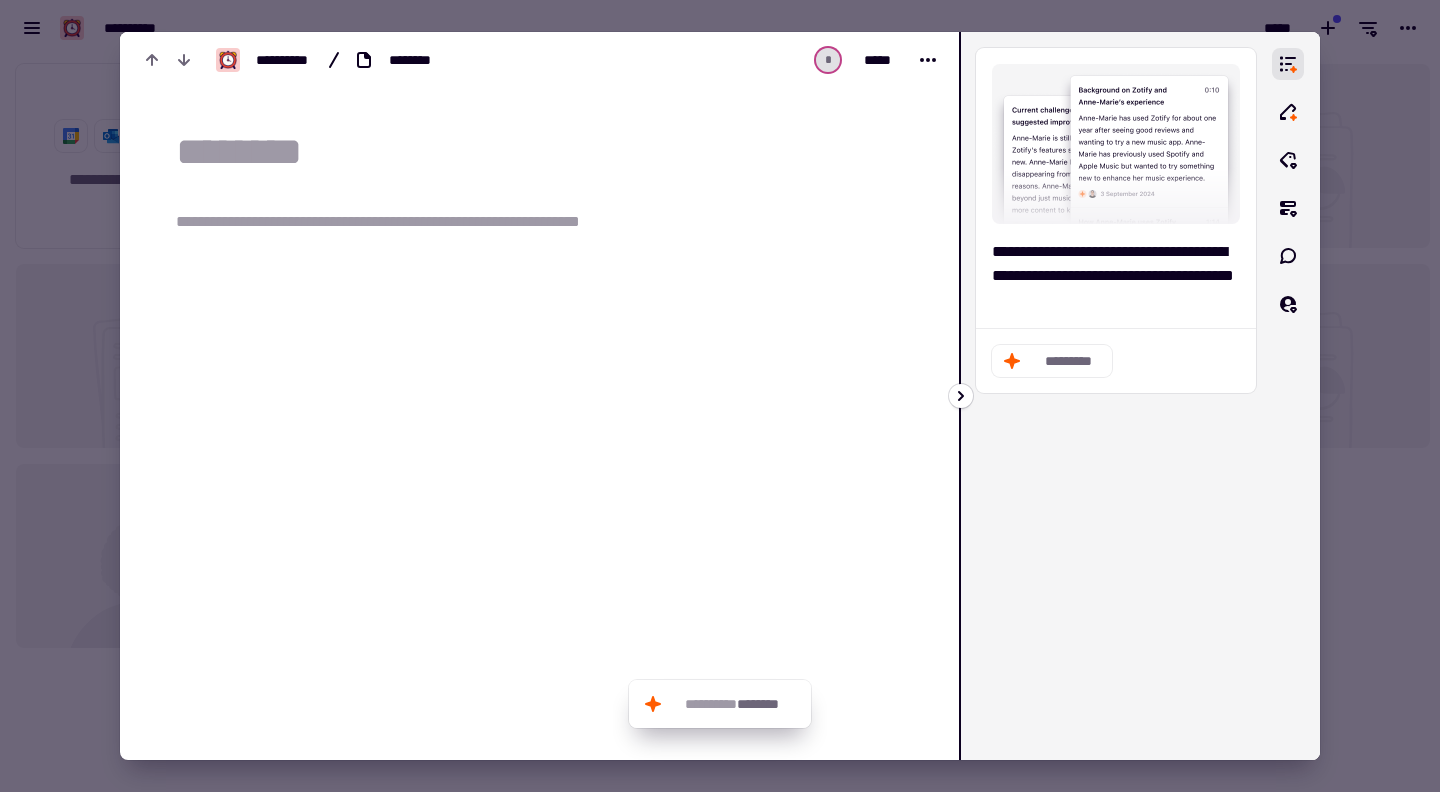 click 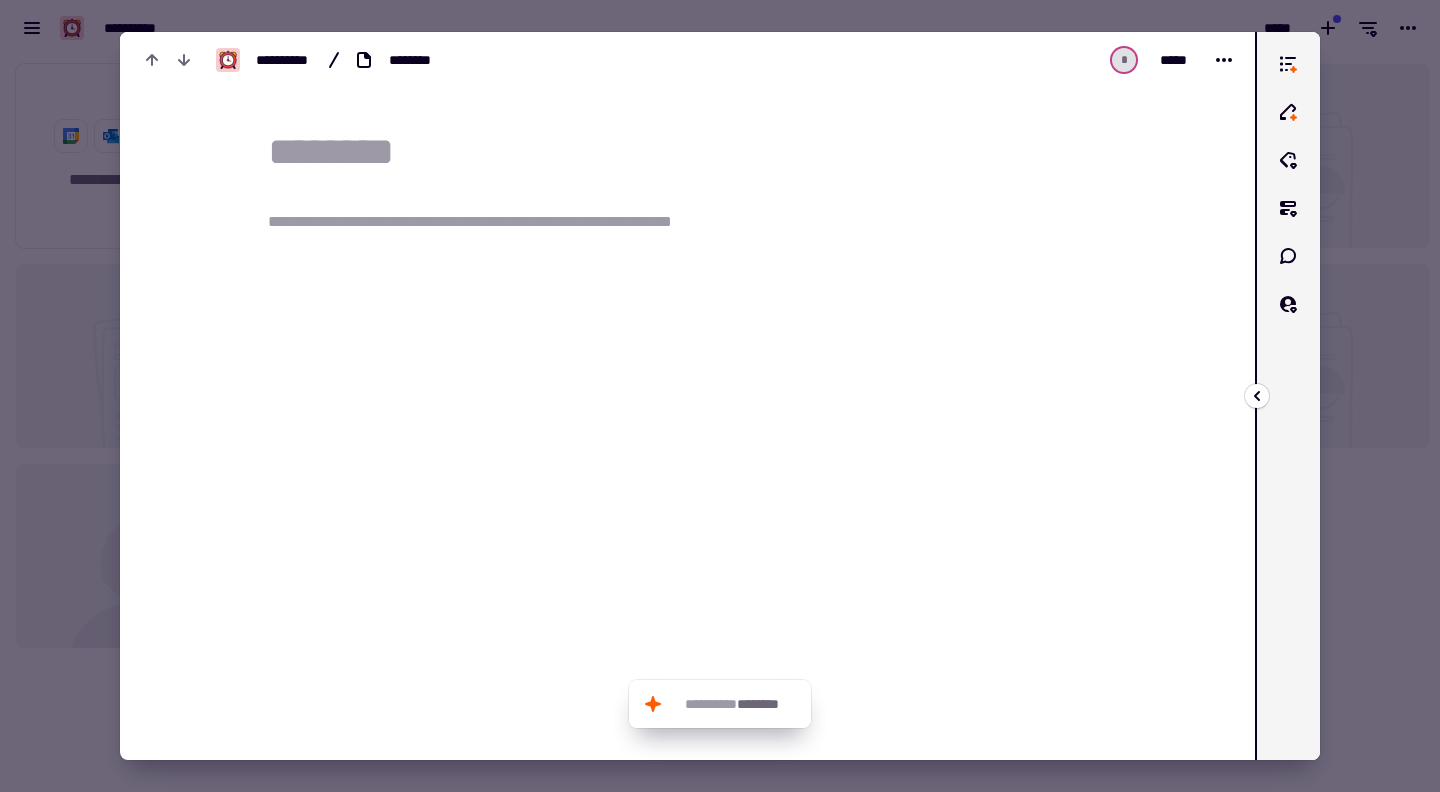 click 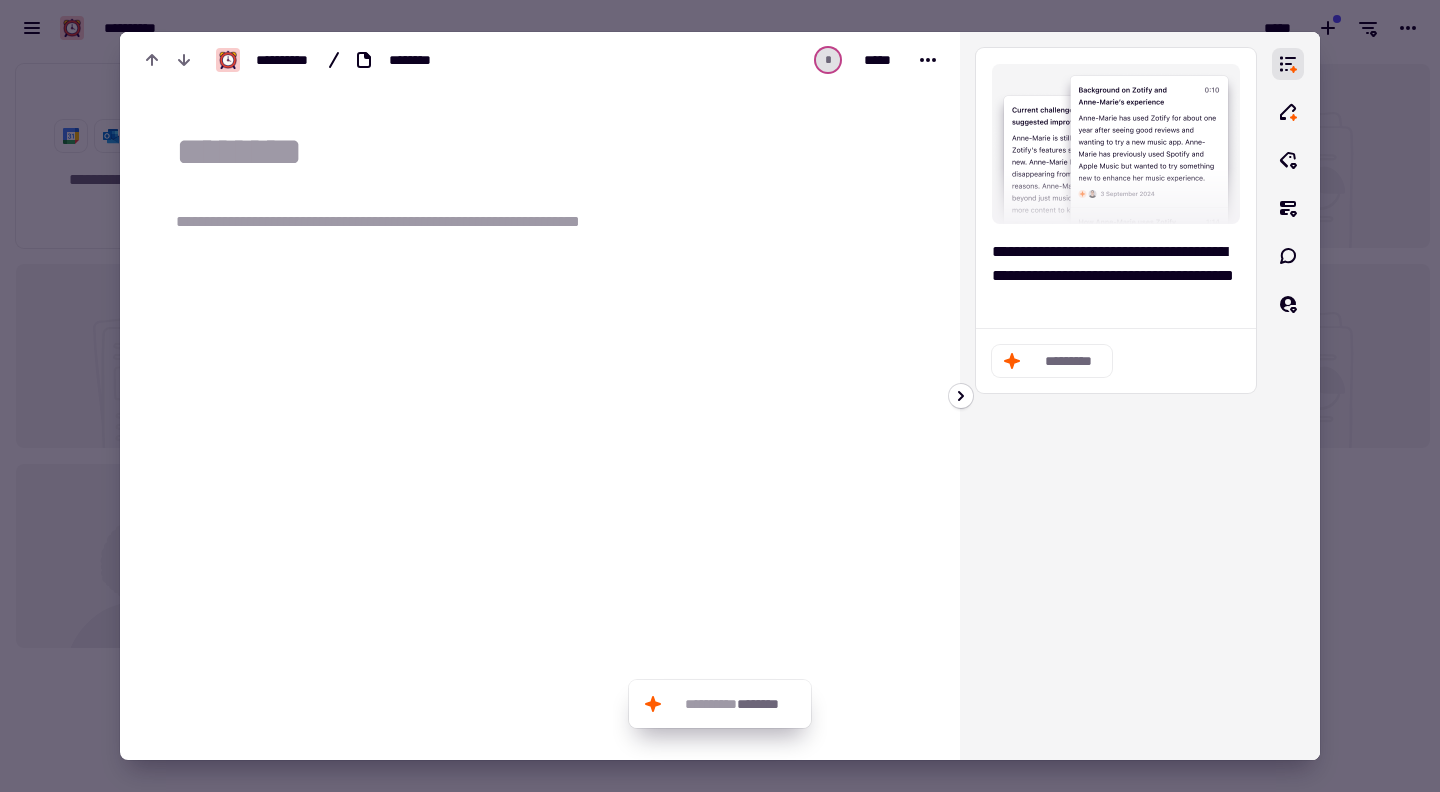 click on "*********" 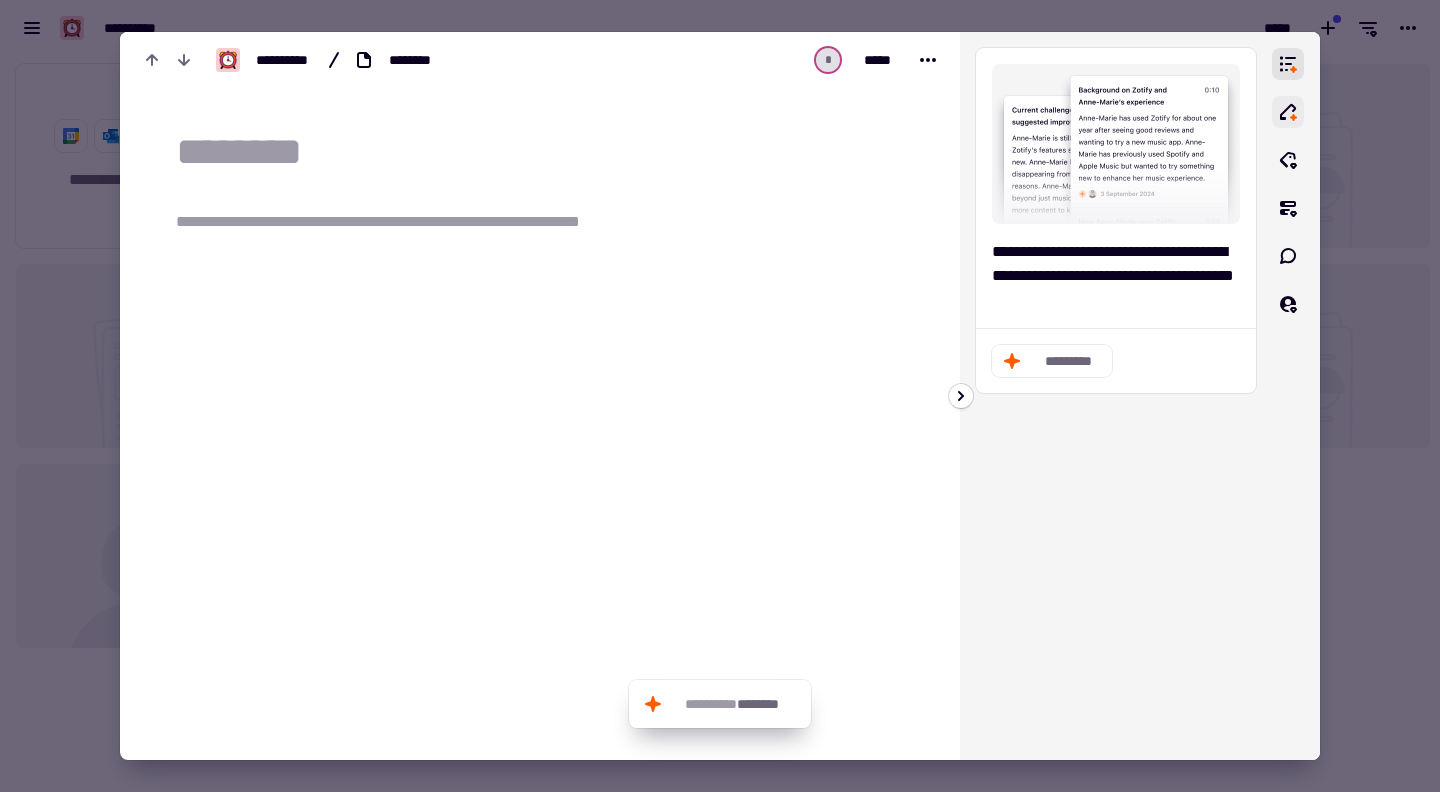click 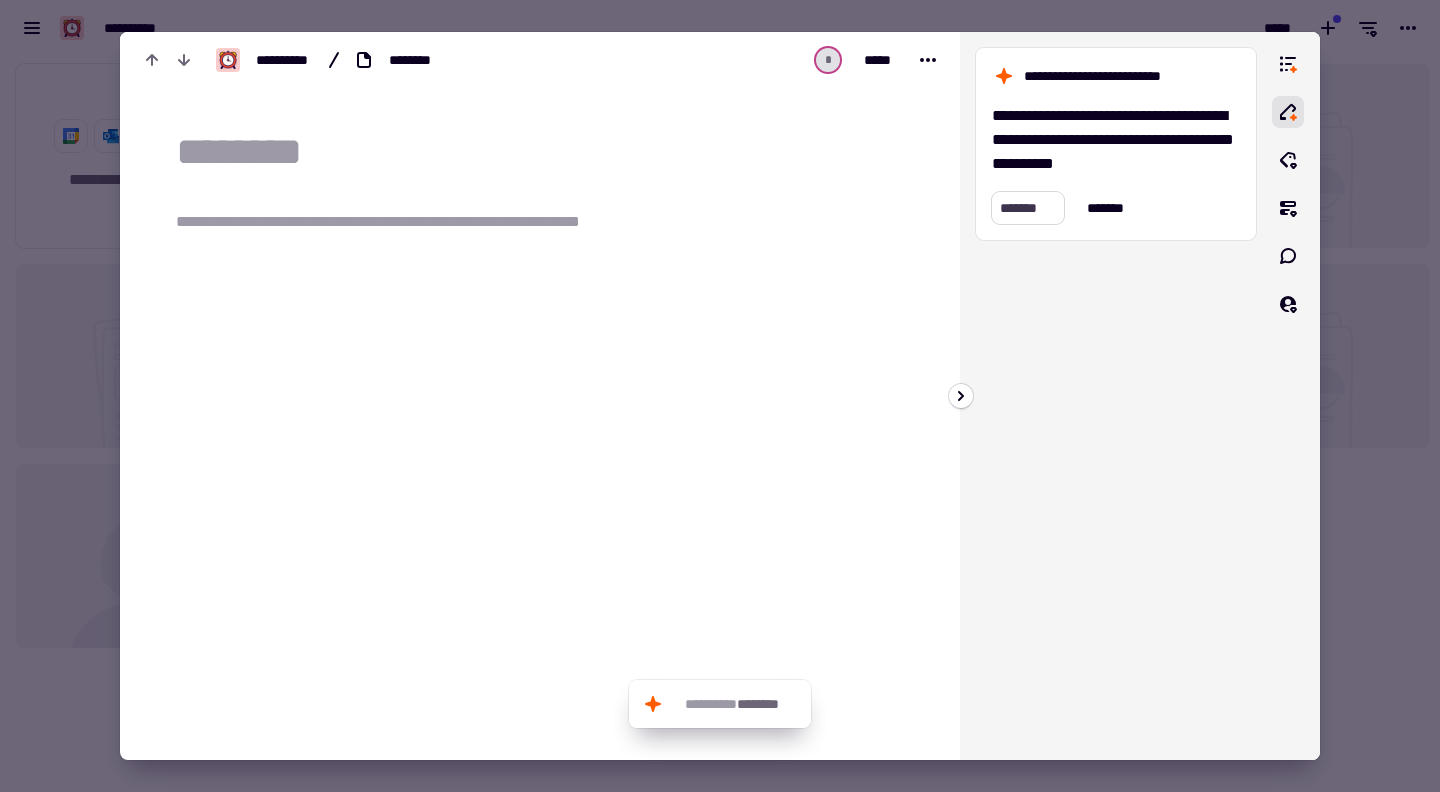 click on "*******" 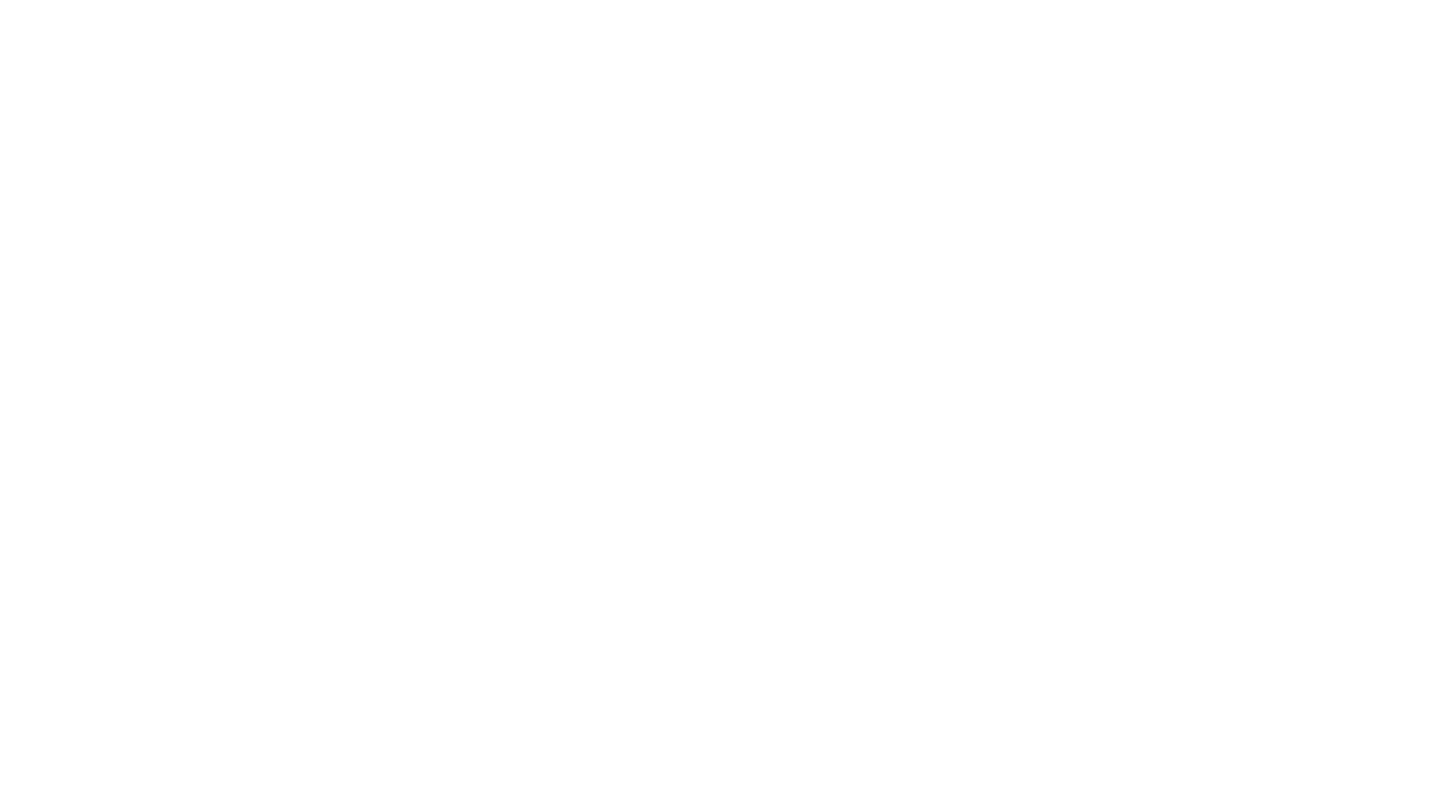 click on "**********" at bounding box center (732, 108) 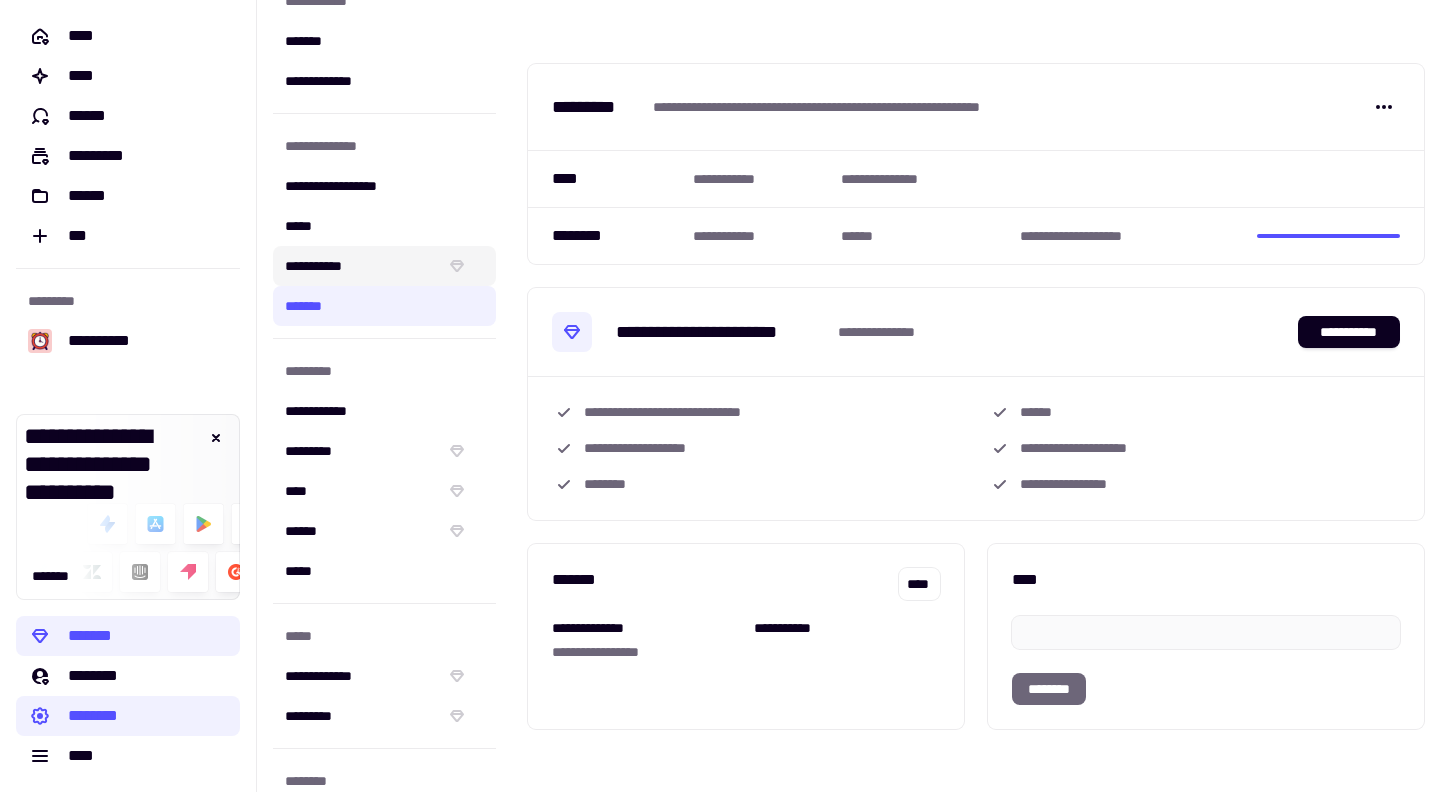 scroll, scrollTop: 0, scrollLeft: 0, axis: both 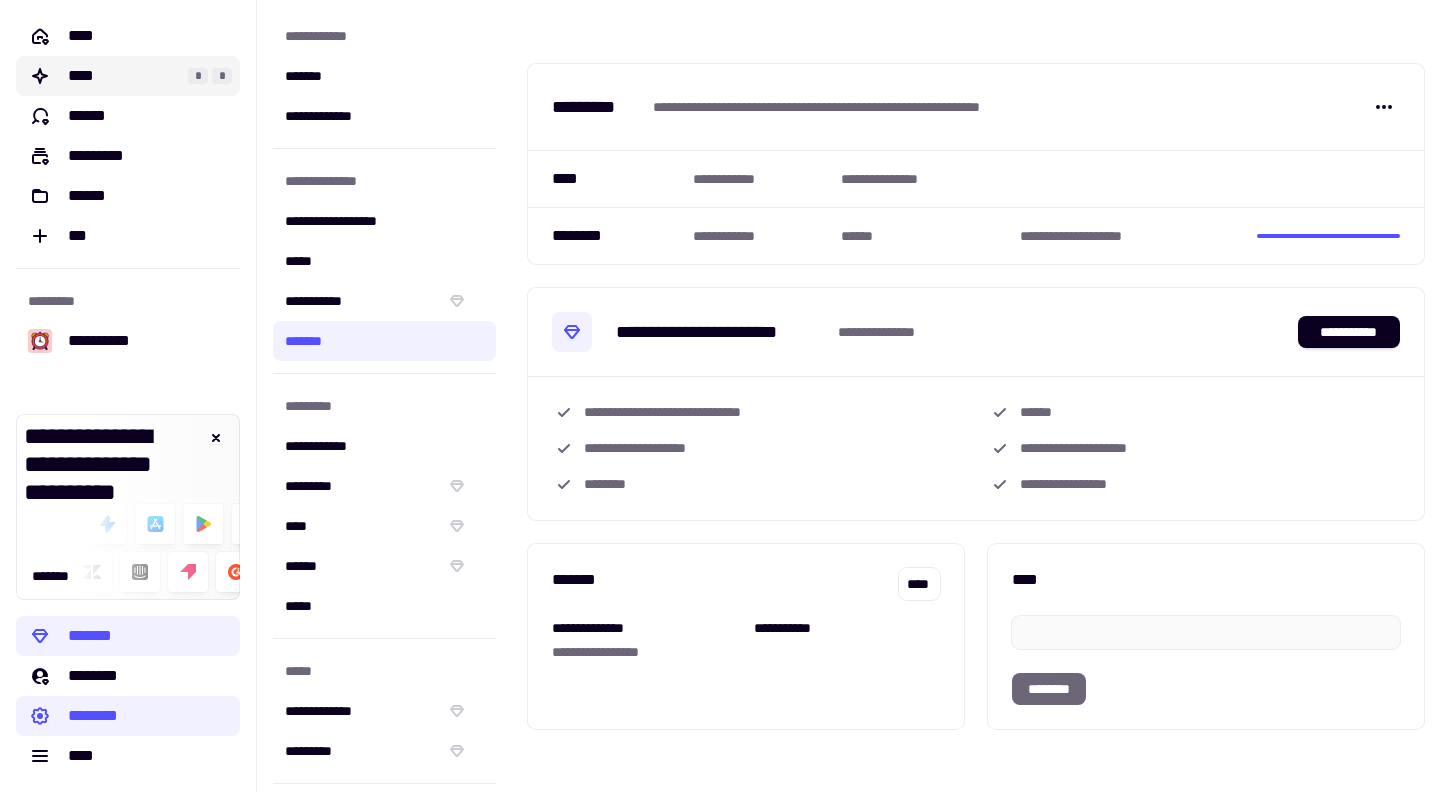 click on "****" 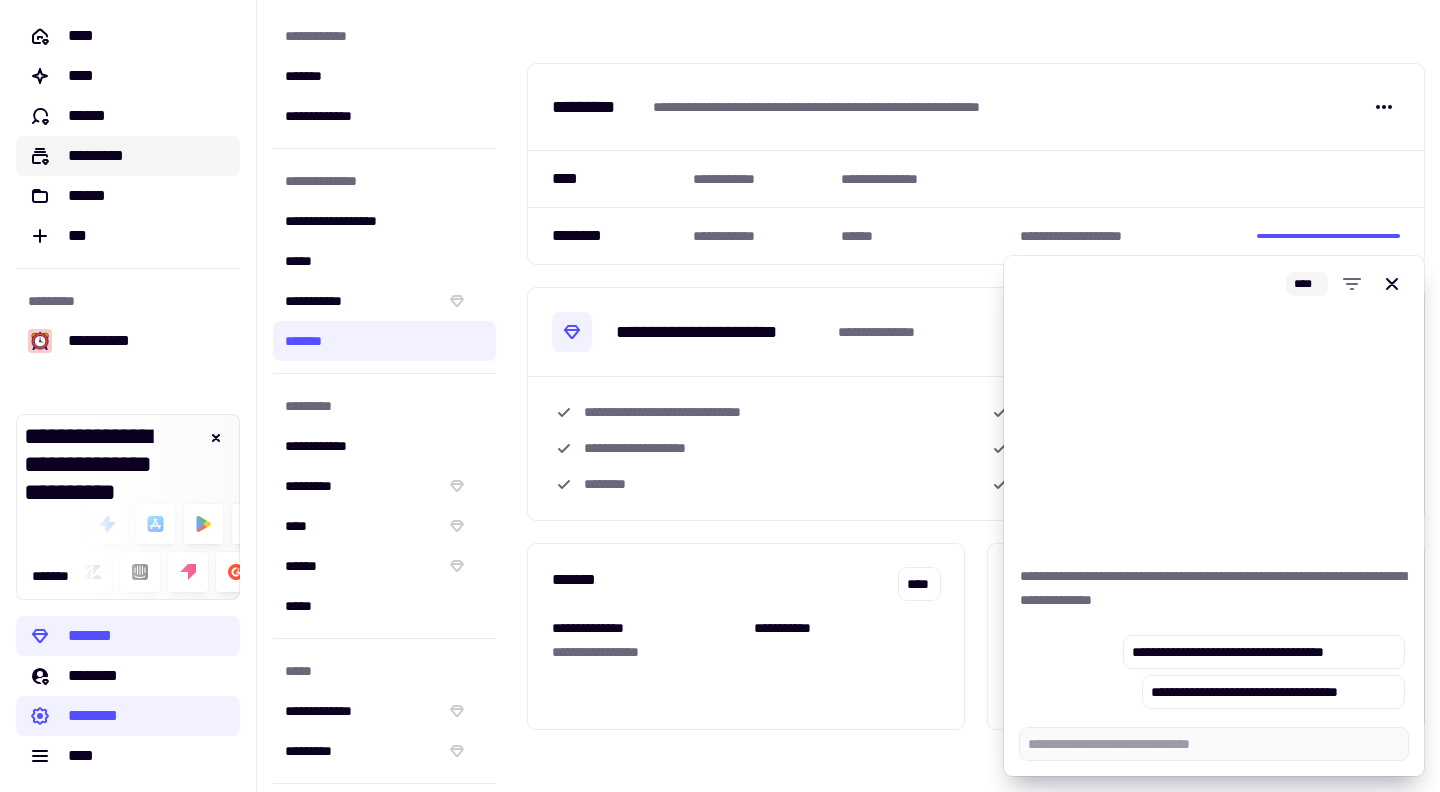 click on "*********" 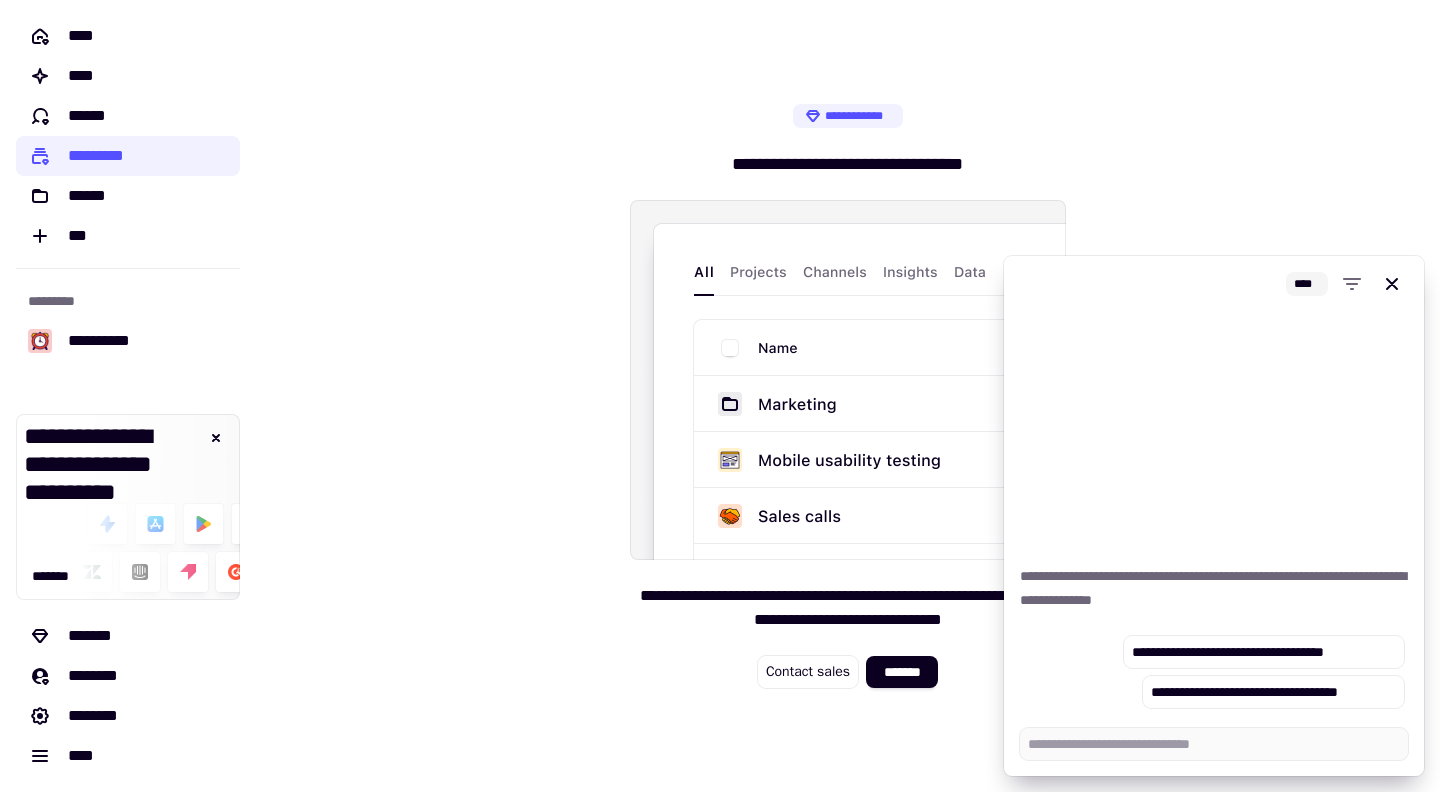 click 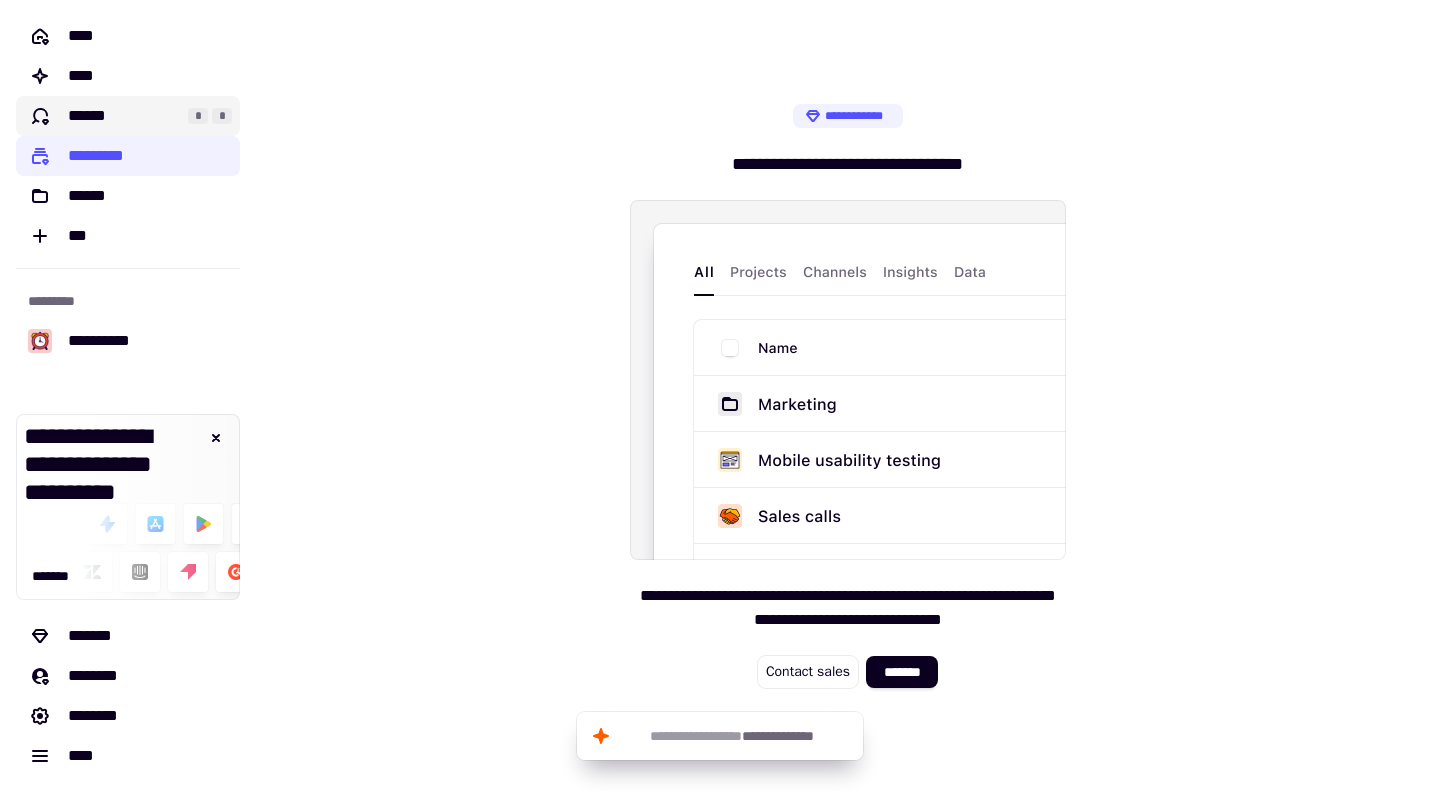 click on "******" 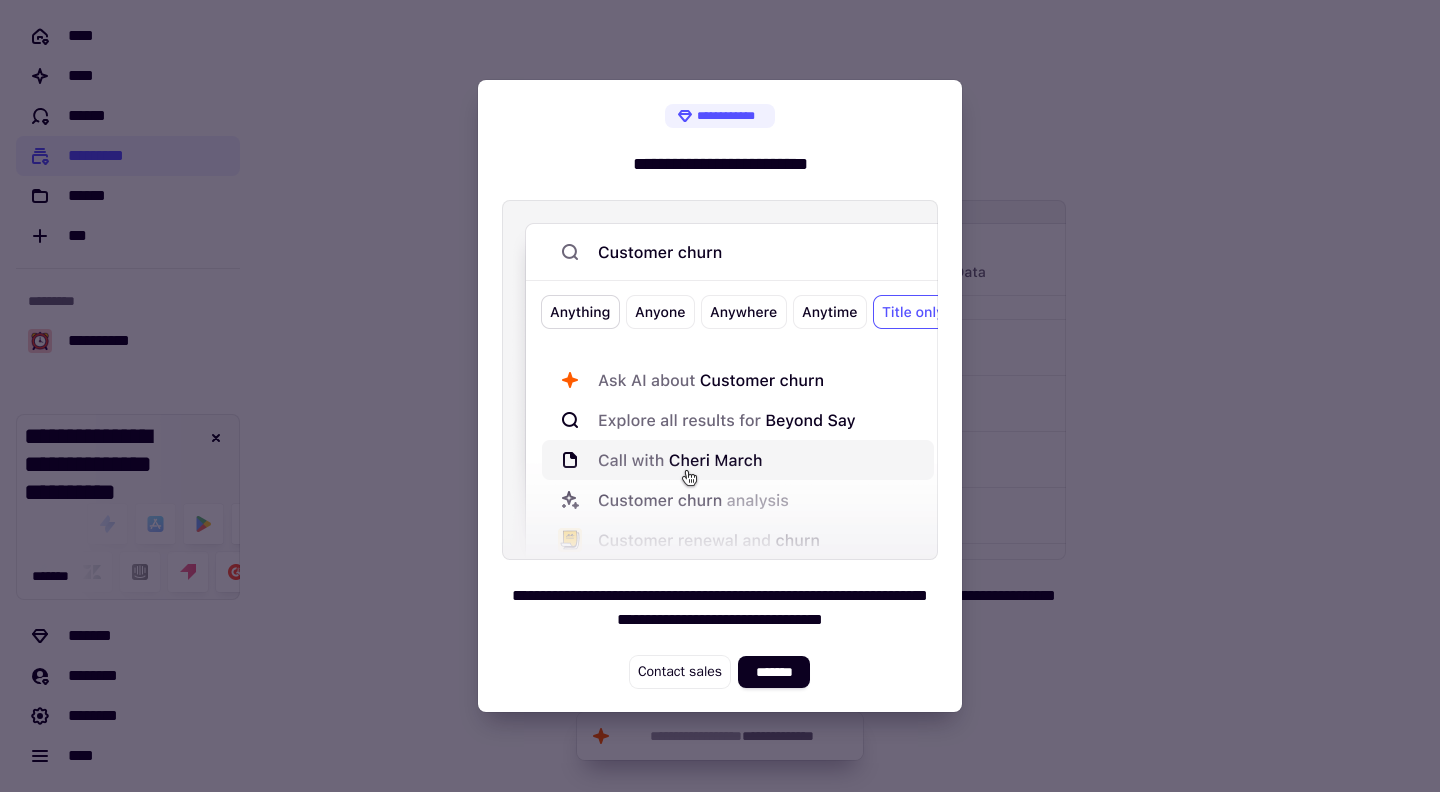 click at bounding box center [720, 396] 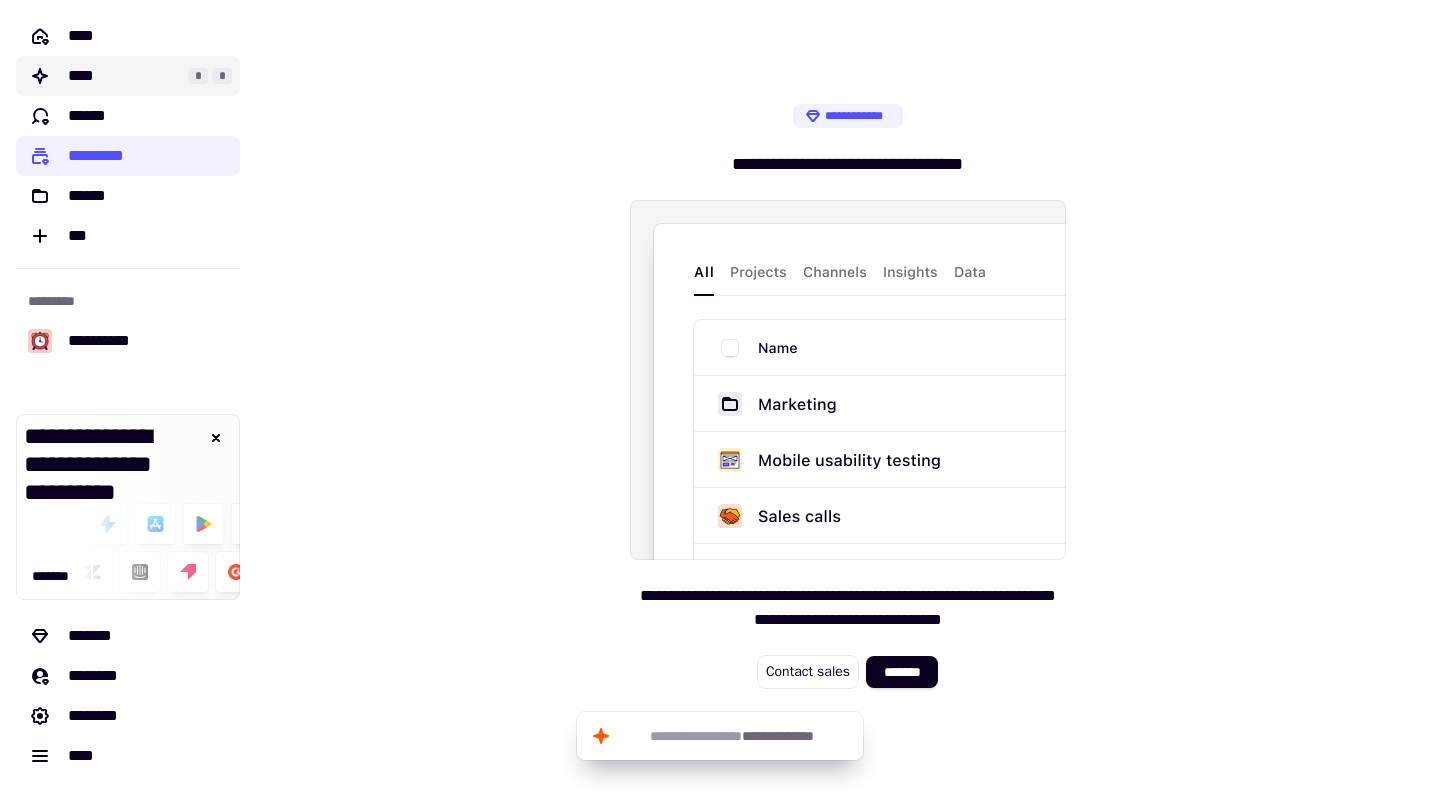 click on "****" 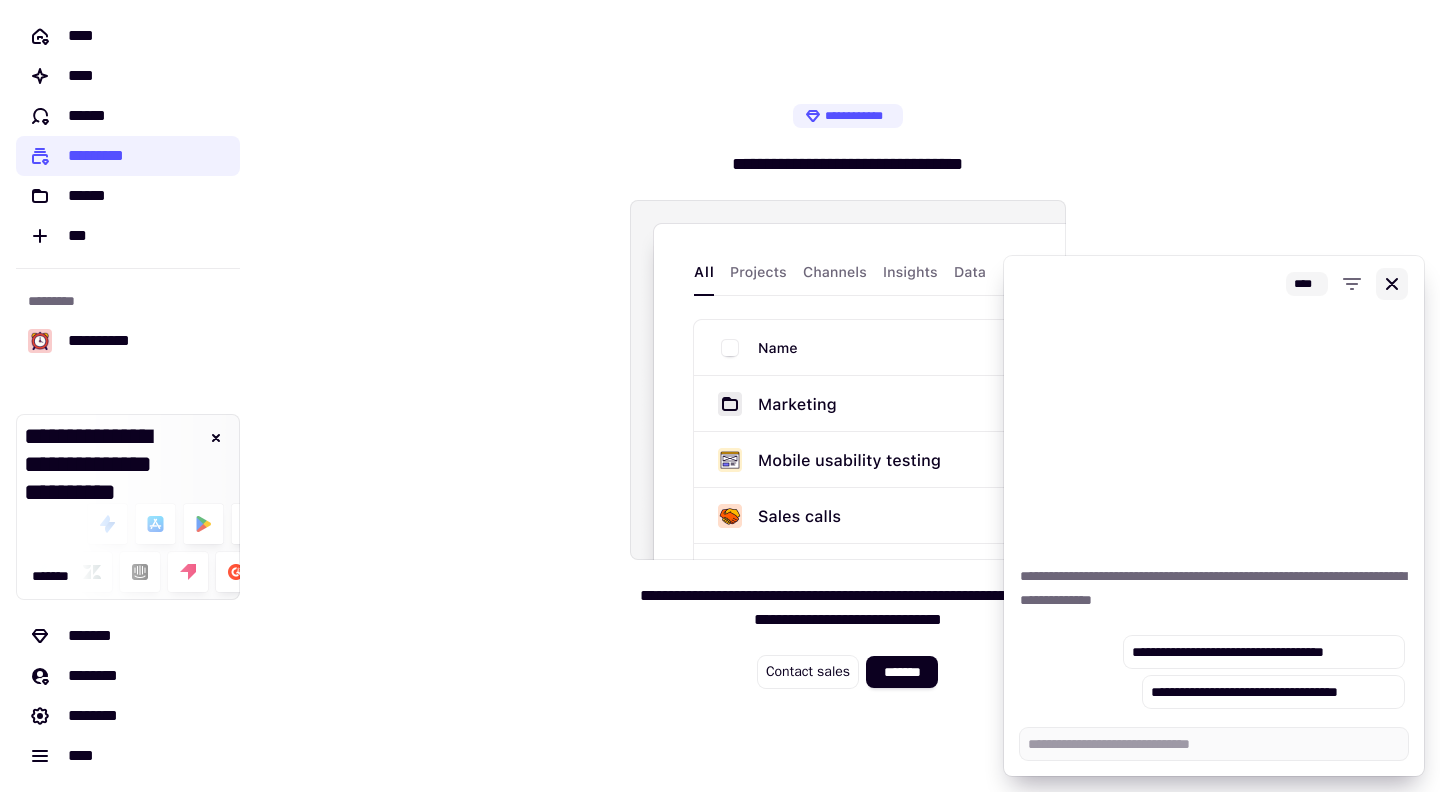 type on "*" 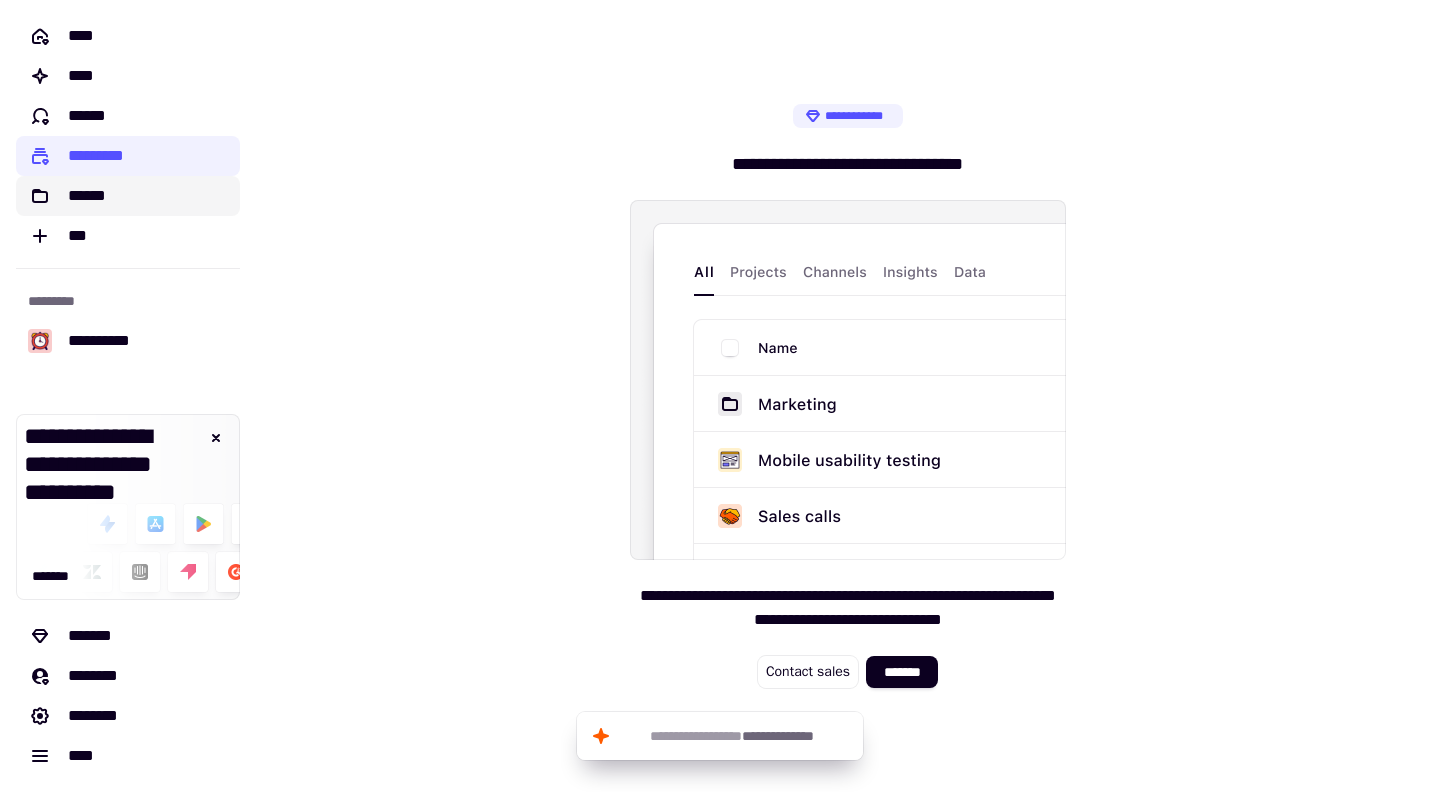 click on "******" 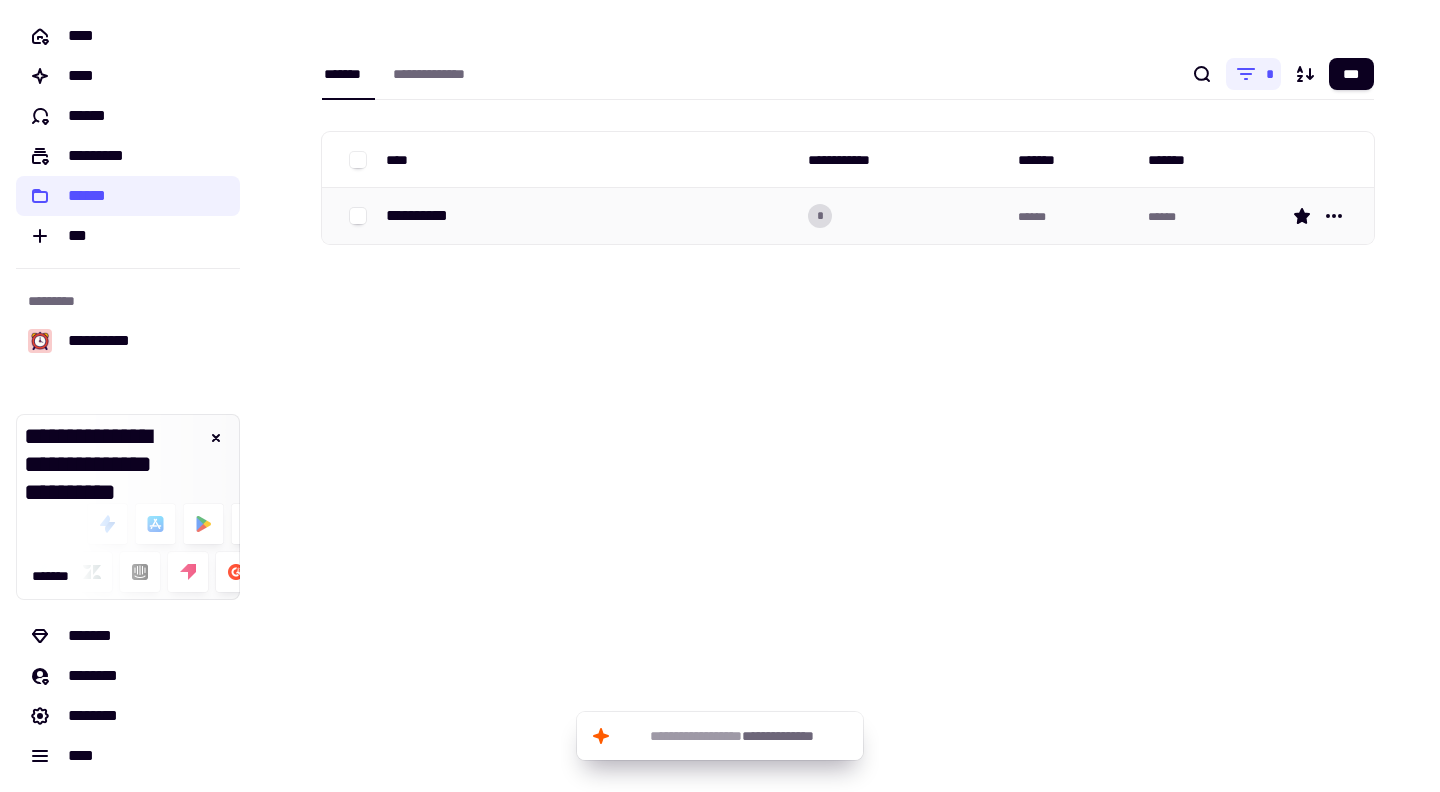 click on "**********" at bounding box center (589, 216) 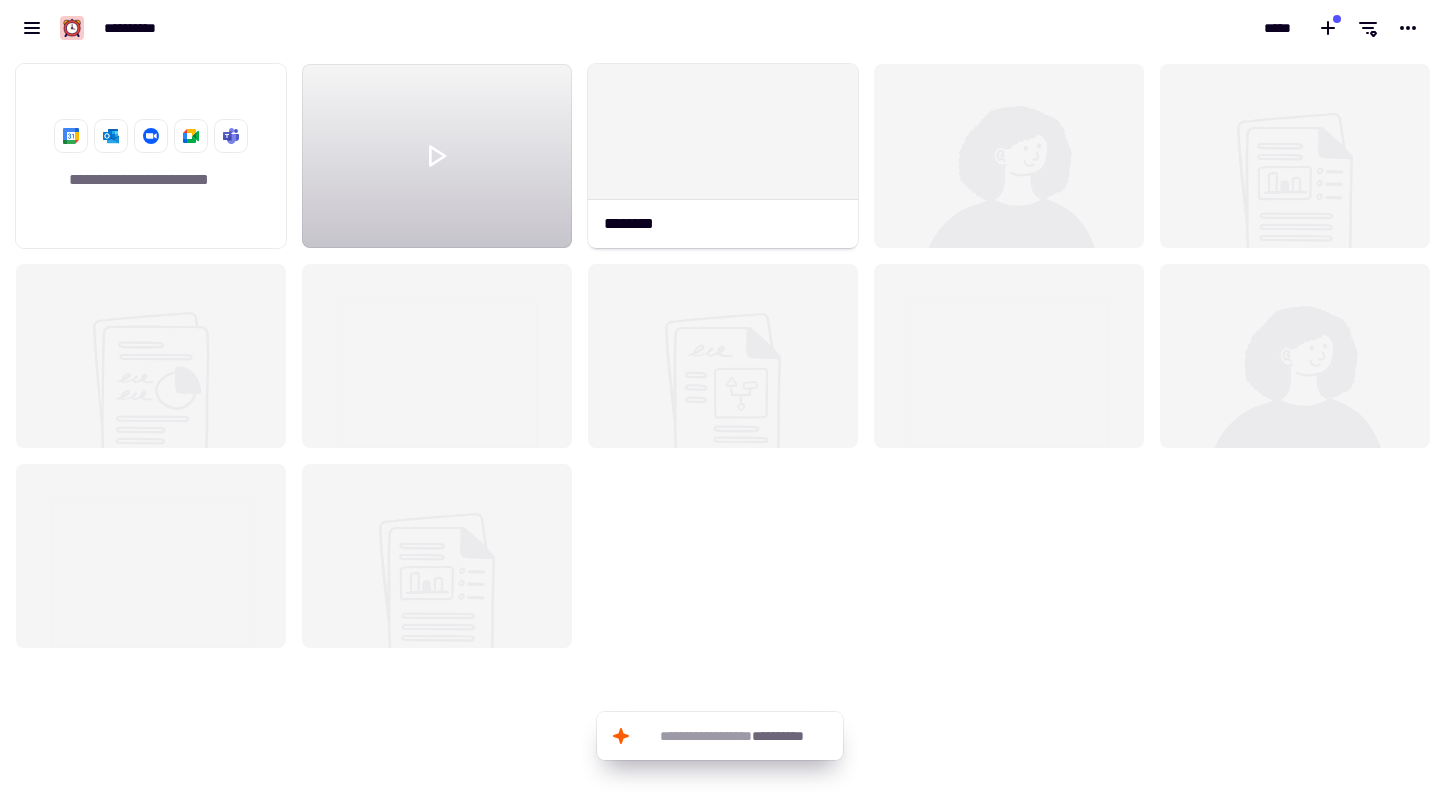 scroll, scrollTop: 16, scrollLeft: 16, axis: both 